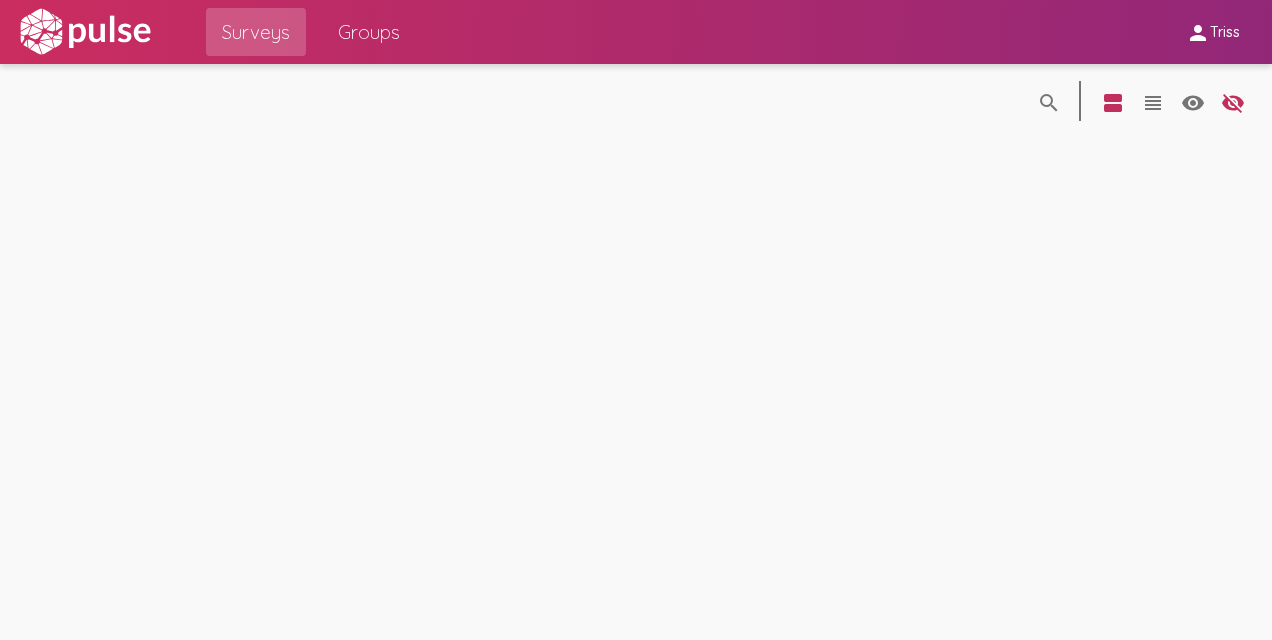 scroll, scrollTop: 0, scrollLeft: 0, axis: both 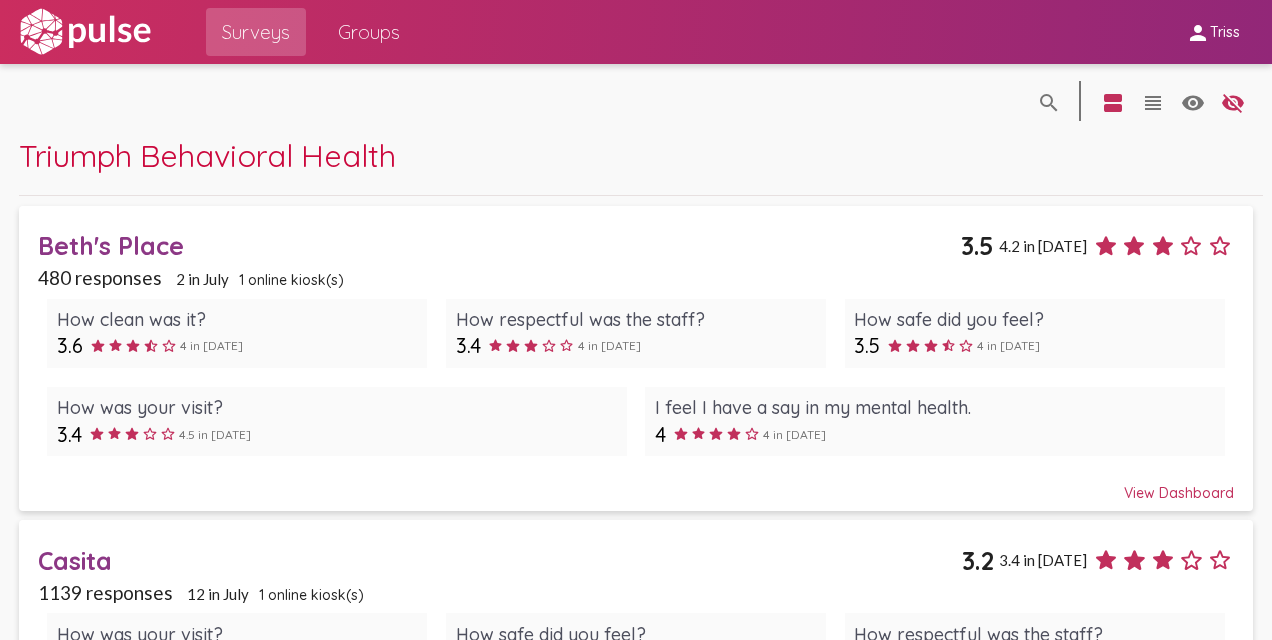 click on "Beth's Place" 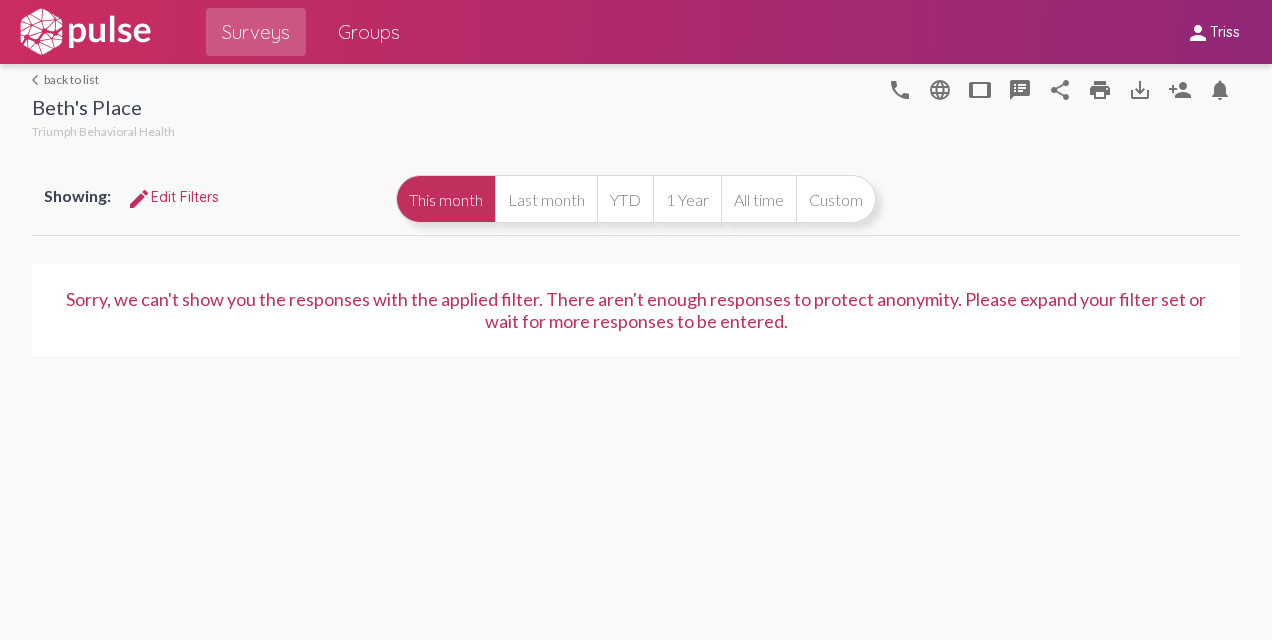 click on "edit Edit Filters" 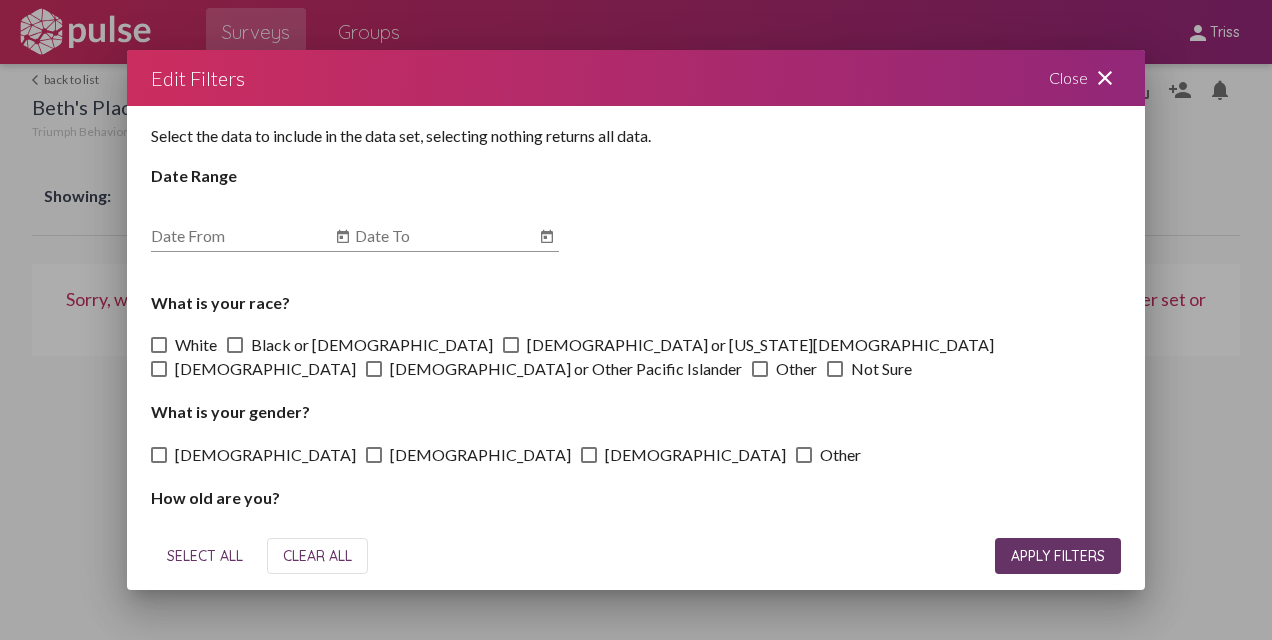 click on "Close  close" at bounding box center [1085, 78] 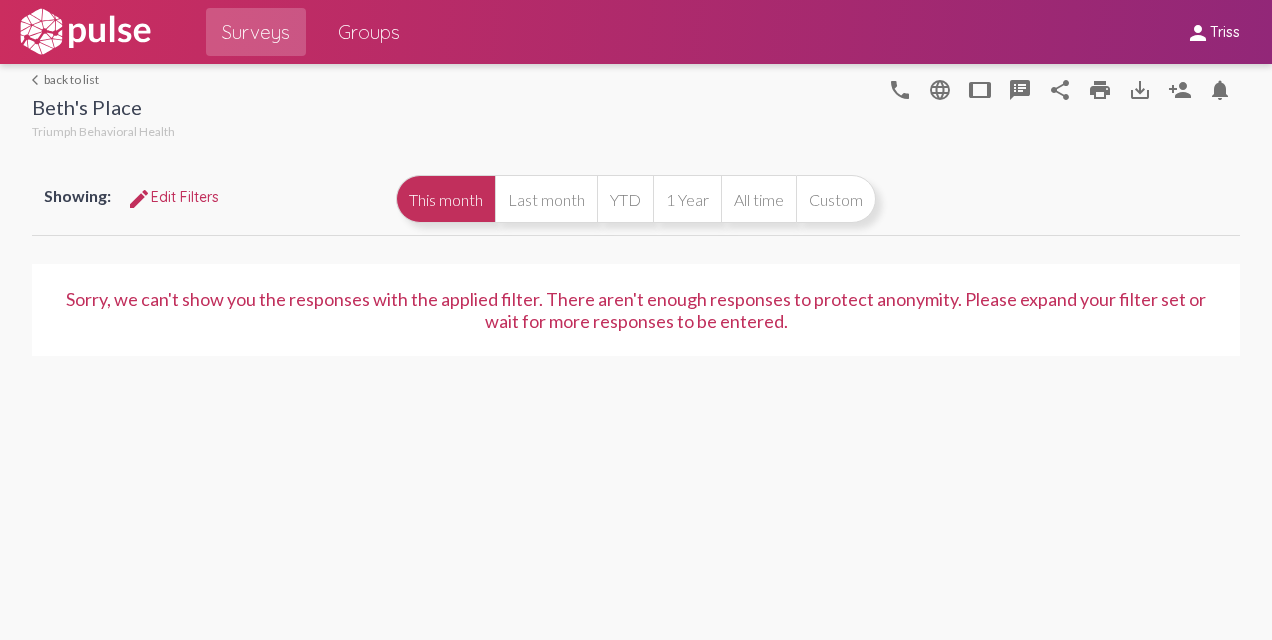 click on "arrow_back_ios  back to list" 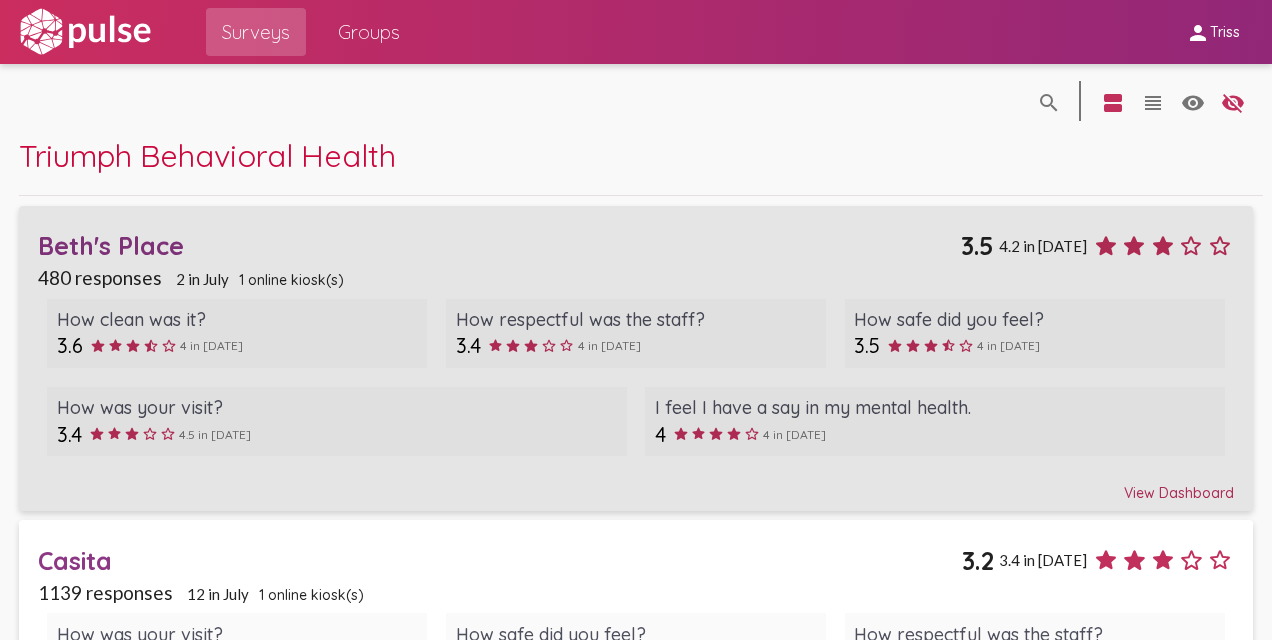 click on "4.2 in [DATE]" 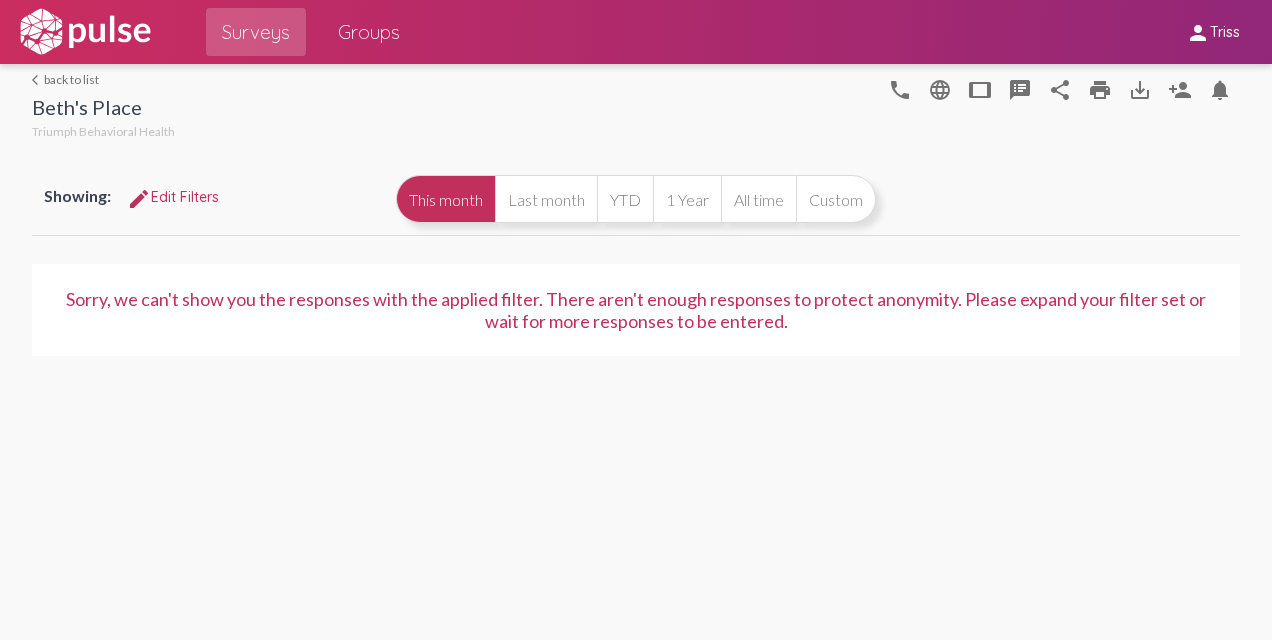 click on "arrow_back_ios  back to list" 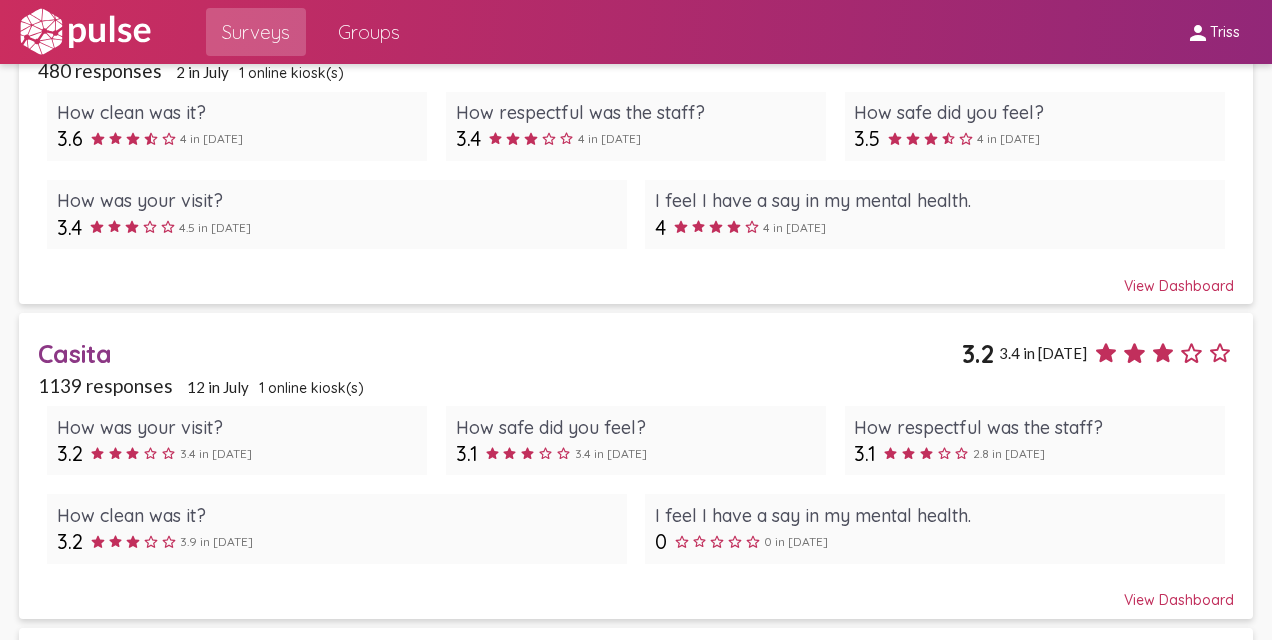 scroll, scrollTop: 0, scrollLeft: 0, axis: both 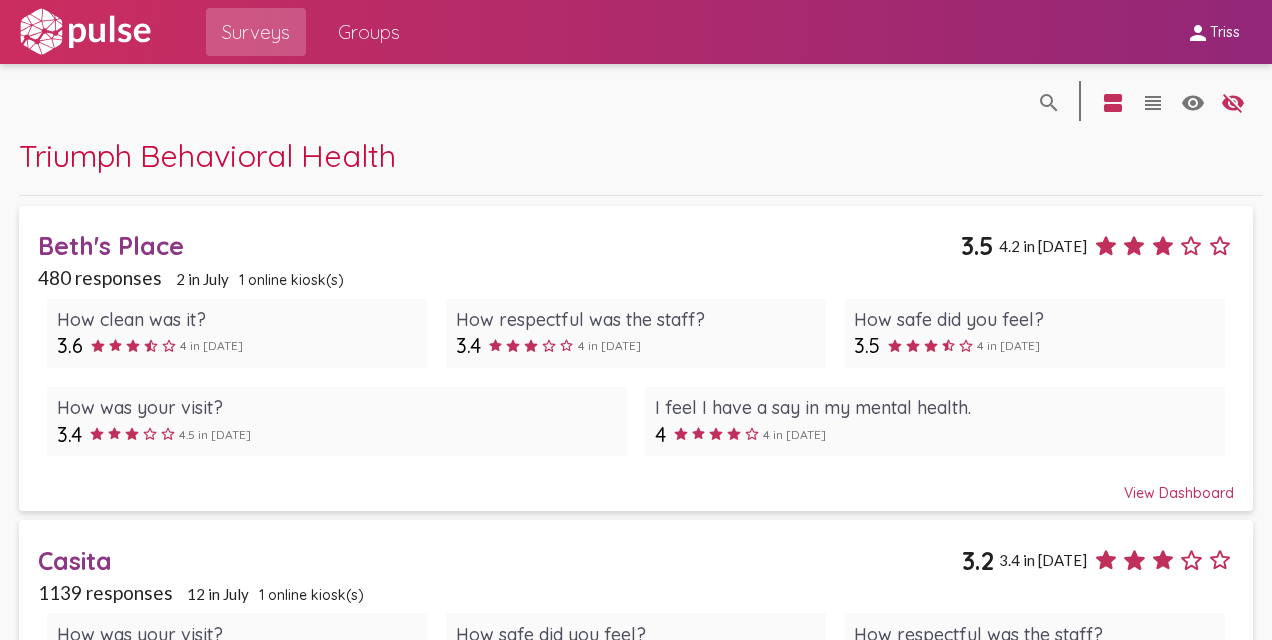 click on "Beth's Place   3.5 4.2 in Jul 480 responses 2 in July 1 online kiosk(s) How clean was it? 3.6 4 in Jul How respectful was the staff? 3.4 4 in Jul How safe did you feel? 3.5 4 in Jul How was your visit? 3.4 4.5 in Jul I feel I have a say in my mental health. 4 4 in Jul  View Dashboard" 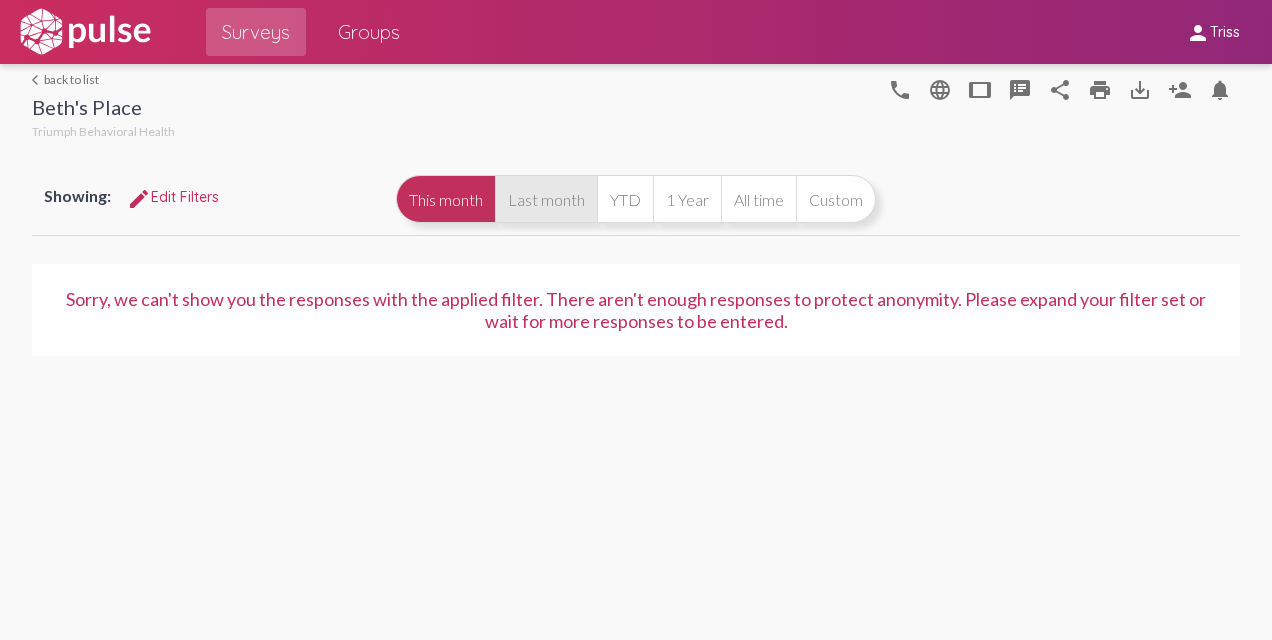 click on "Last month" 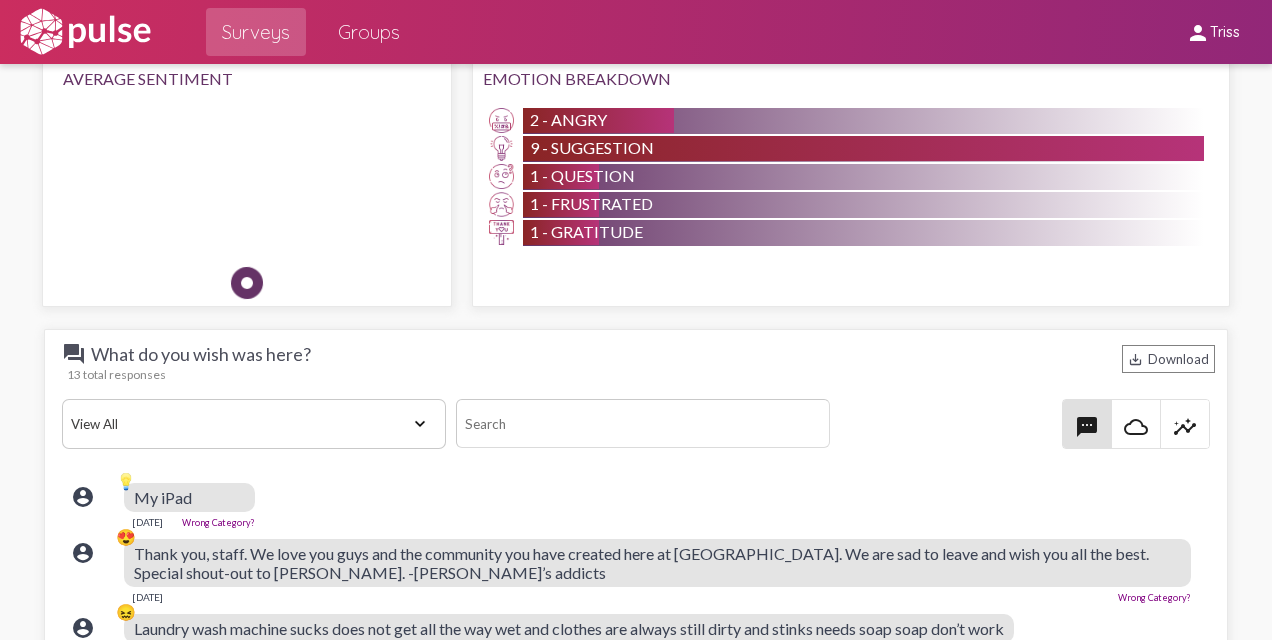 scroll, scrollTop: 2500, scrollLeft: 0, axis: vertical 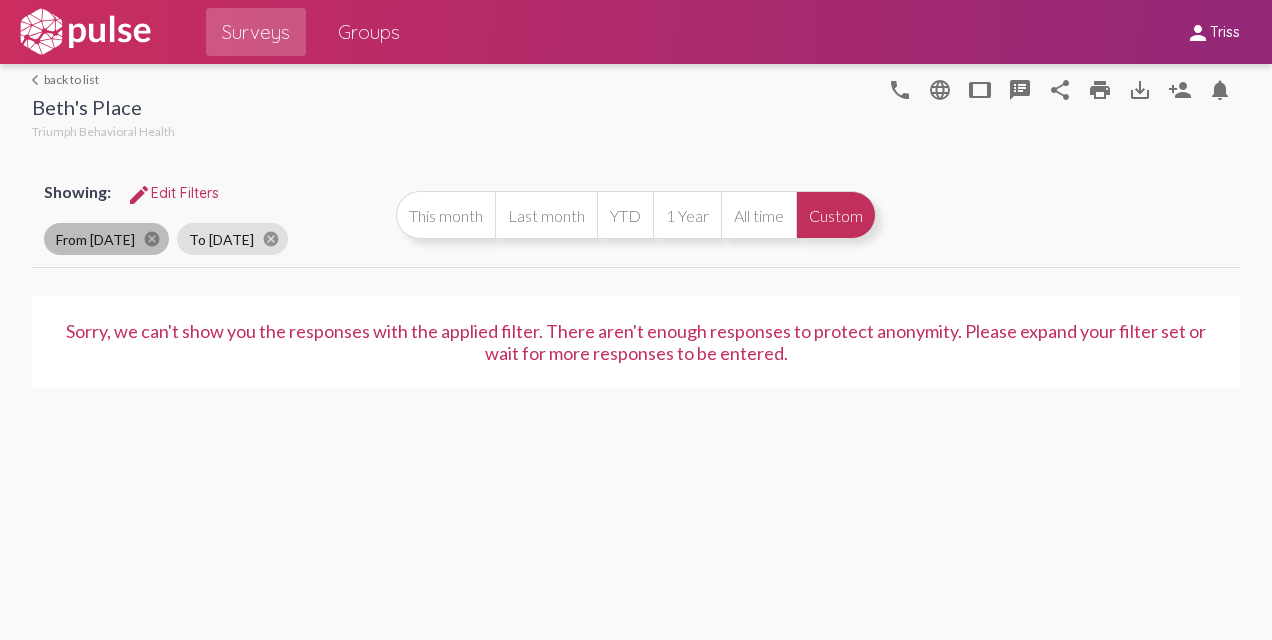click on "From [DATE] cancel" at bounding box center (106, 239) 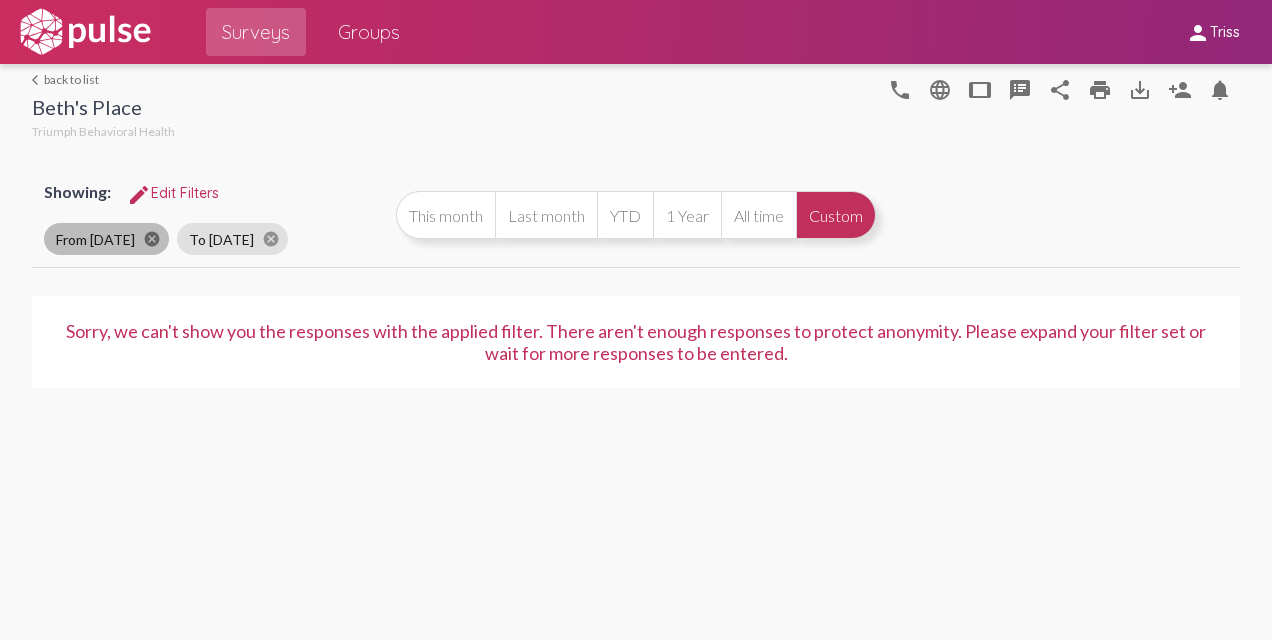 click on "cancel" at bounding box center [152, 239] 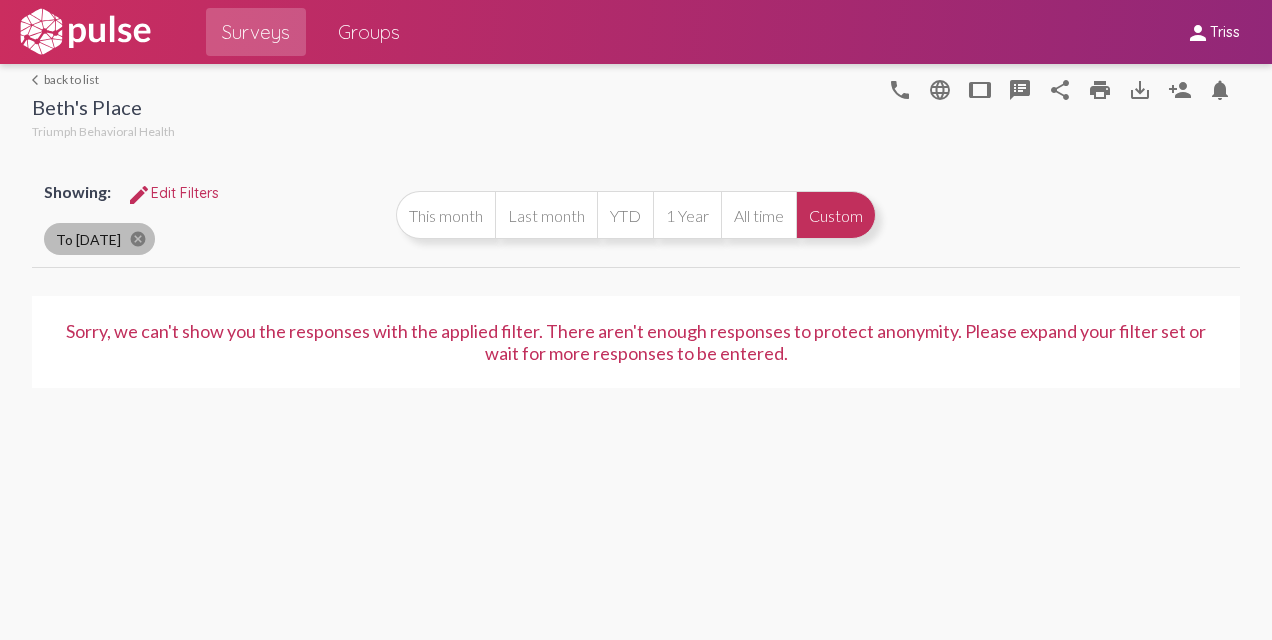 click on "To [DATE] cancel" at bounding box center (99, 239) 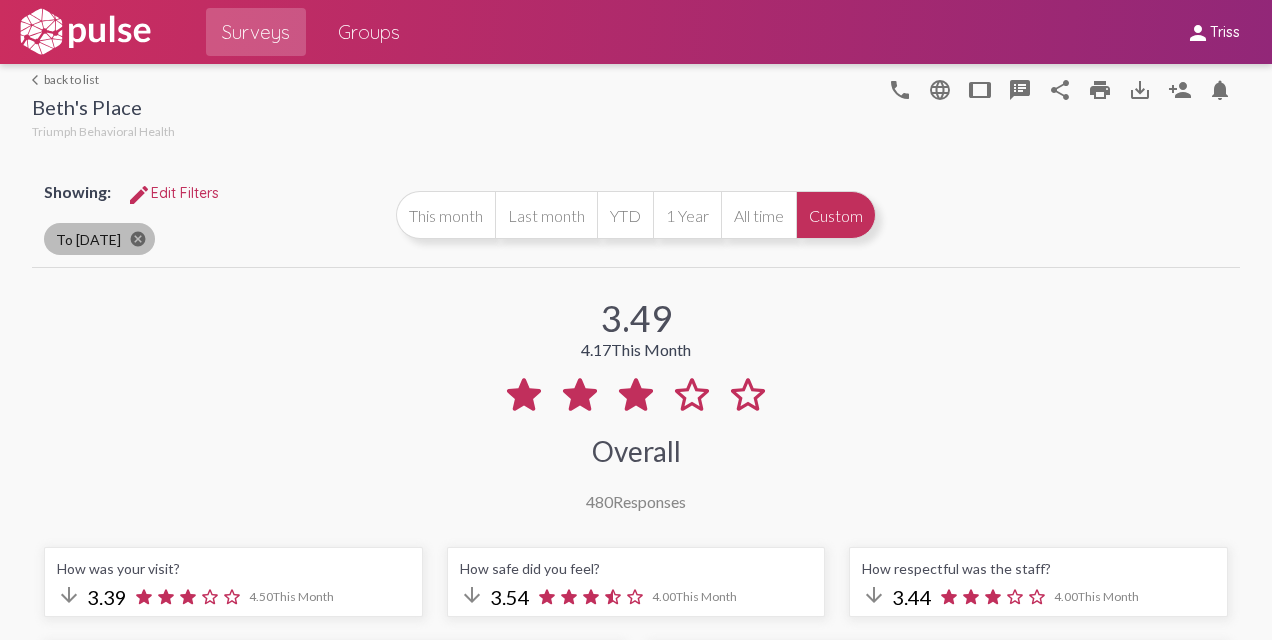 click on "cancel" at bounding box center [138, 239] 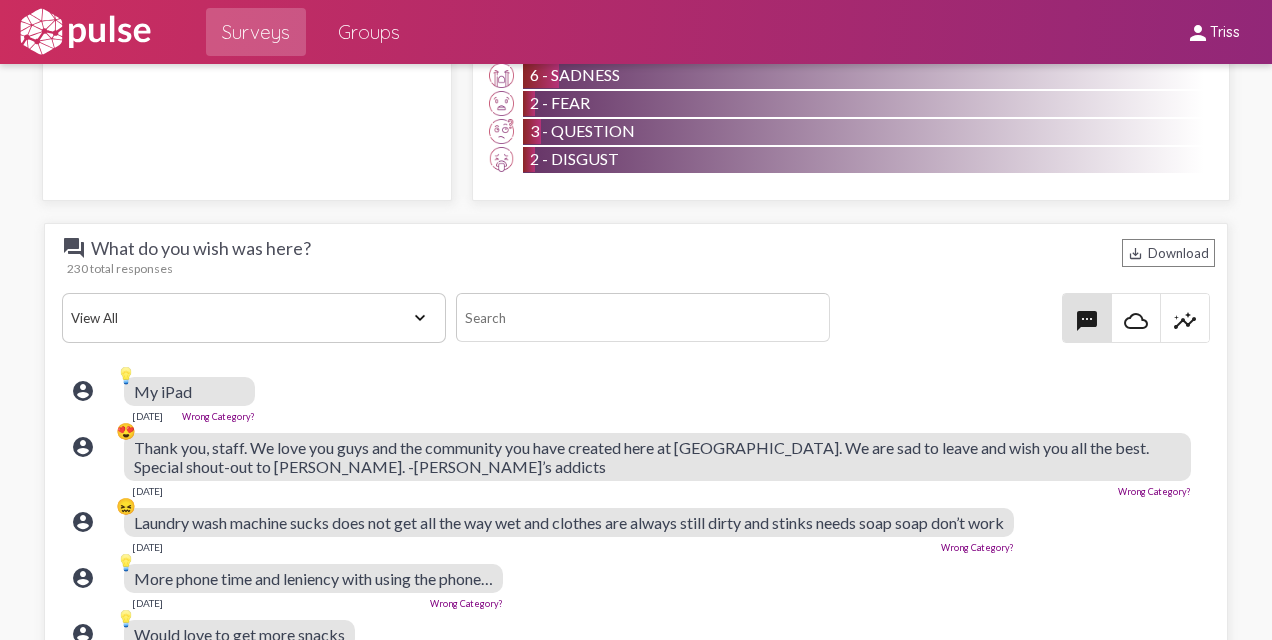 scroll, scrollTop: 2600, scrollLeft: 0, axis: vertical 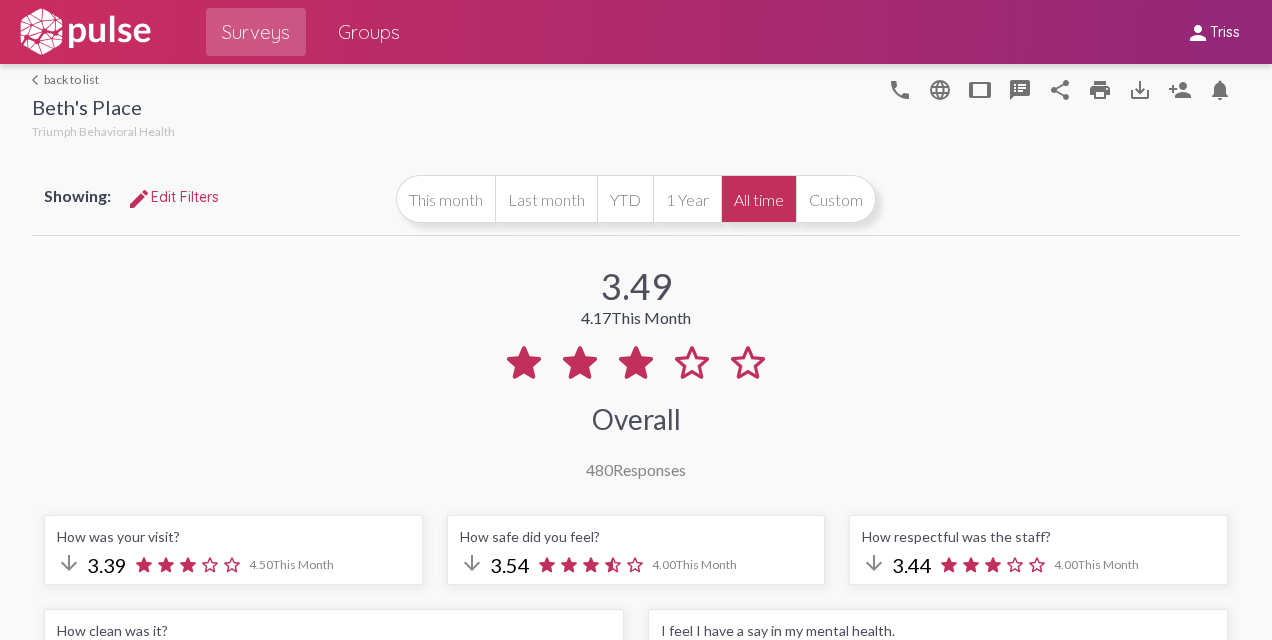 drag, startPoint x: 76, startPoint y: 76, endPoint x: 285, endPoint y: 196, distance: 241 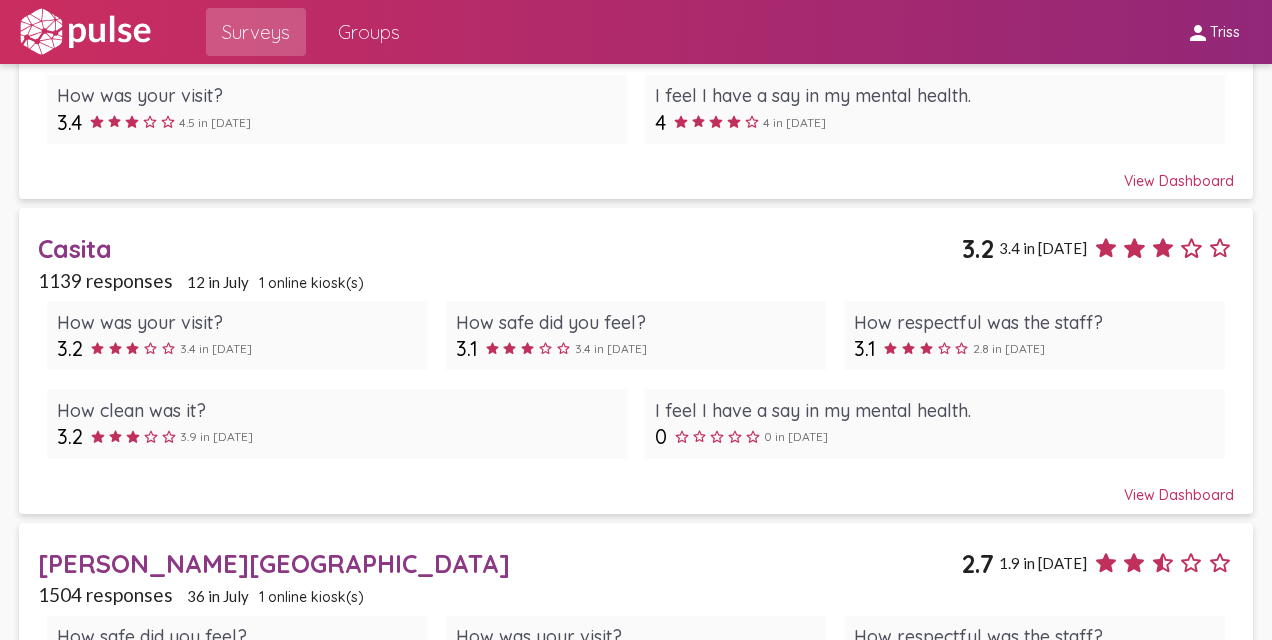 scroll, scrollTop: 400, scrollLeft: 0, axis: vertical 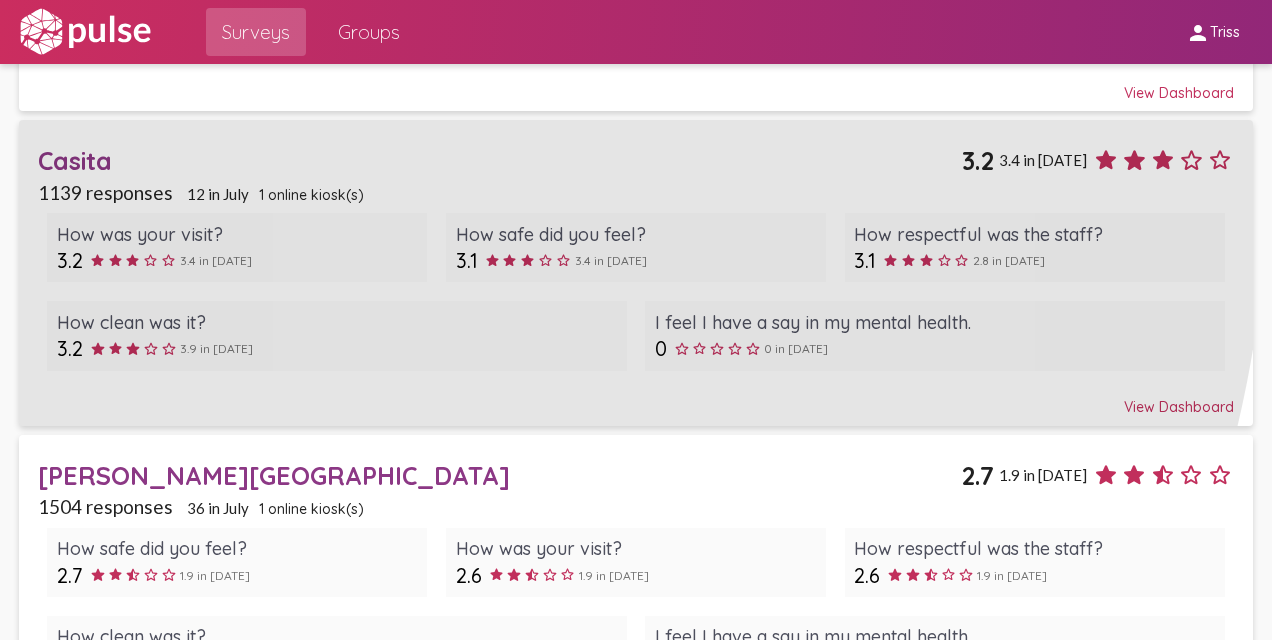 click on "Casita" 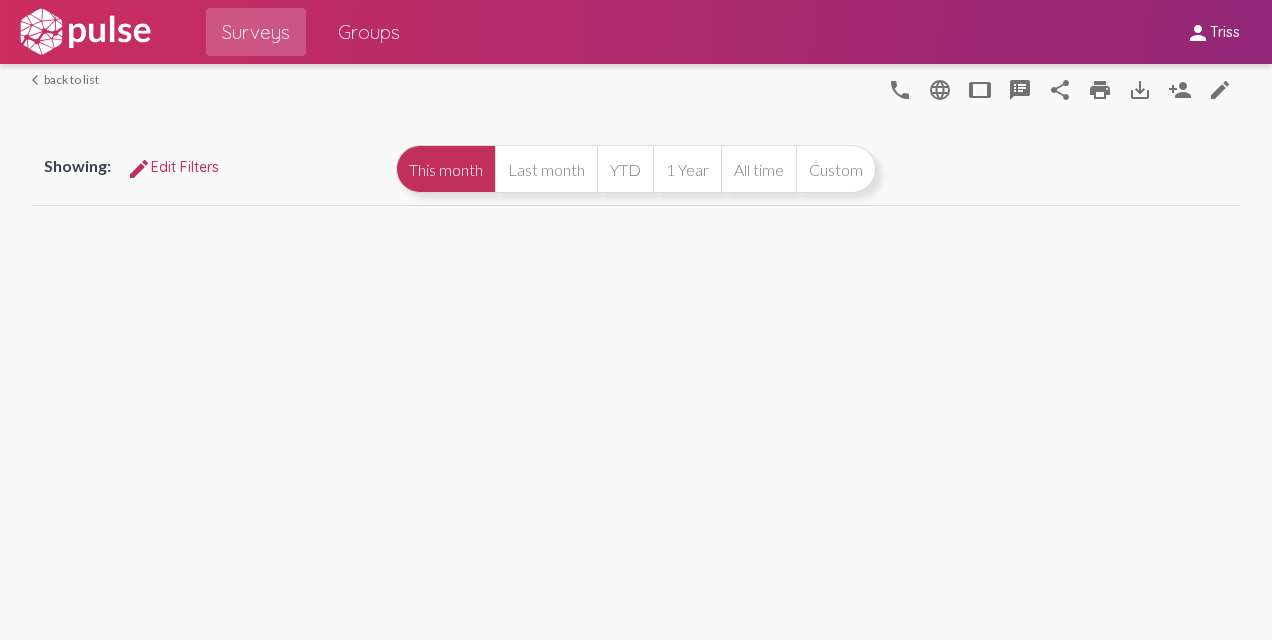 scroll, scrollTop: 0, scrollLeft: 0, axis: both 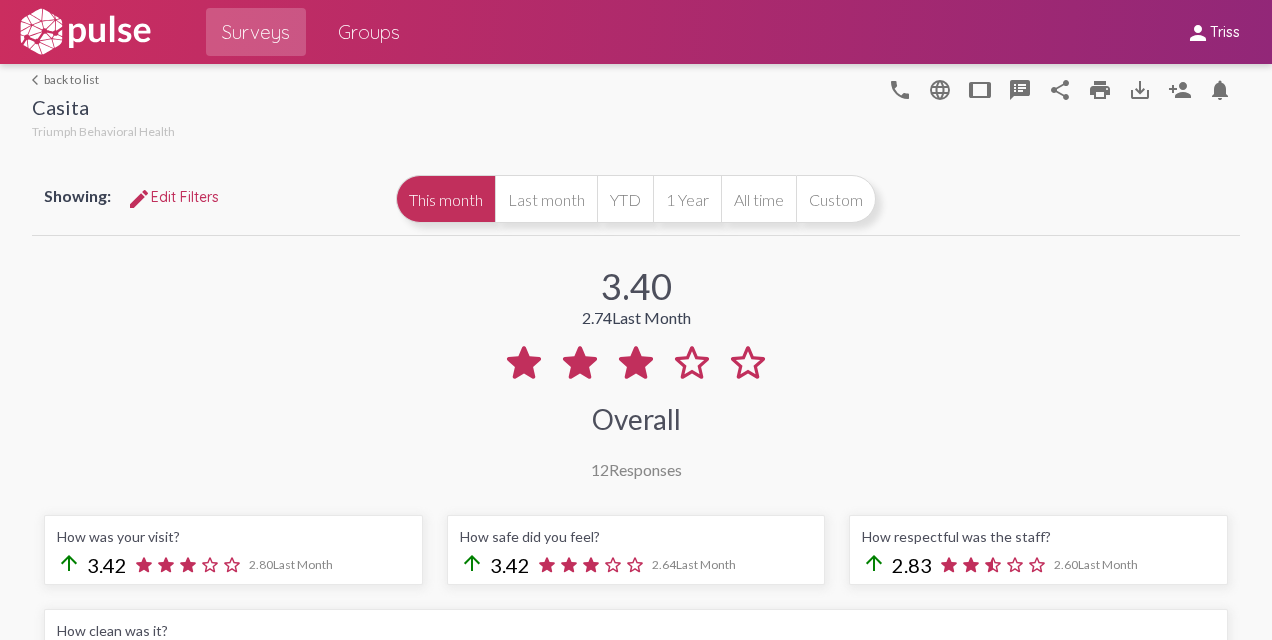 select on "All" 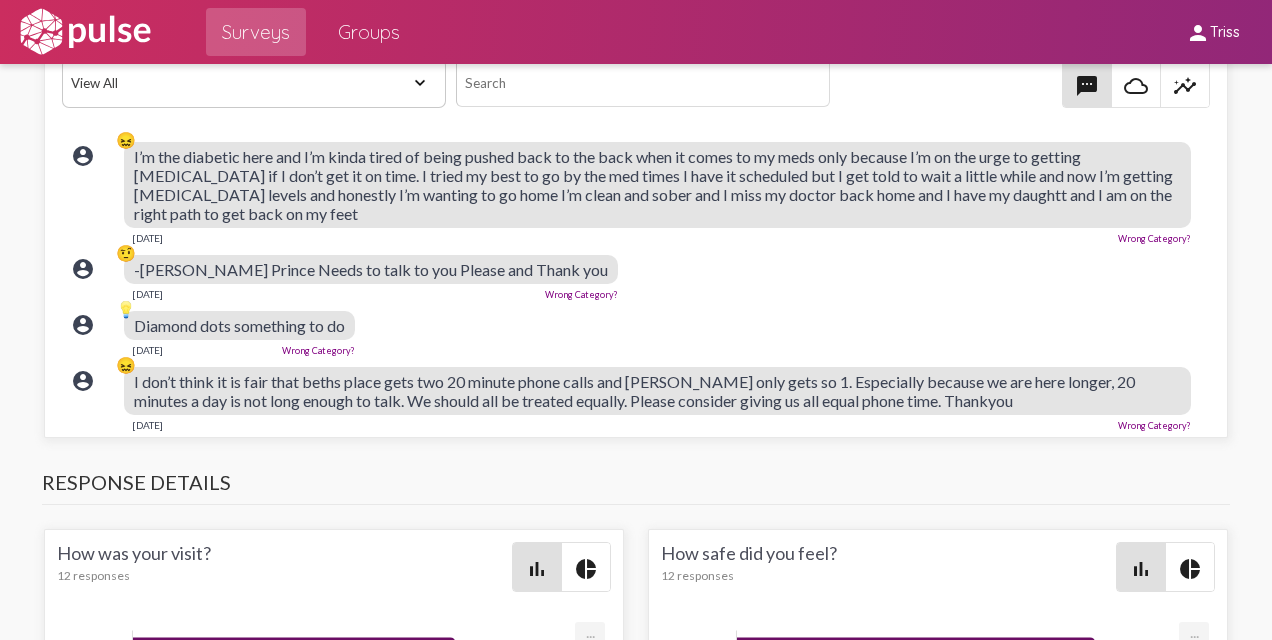 scroll, scrollTop: 2500, scrollLeft: 0, axis: vertical 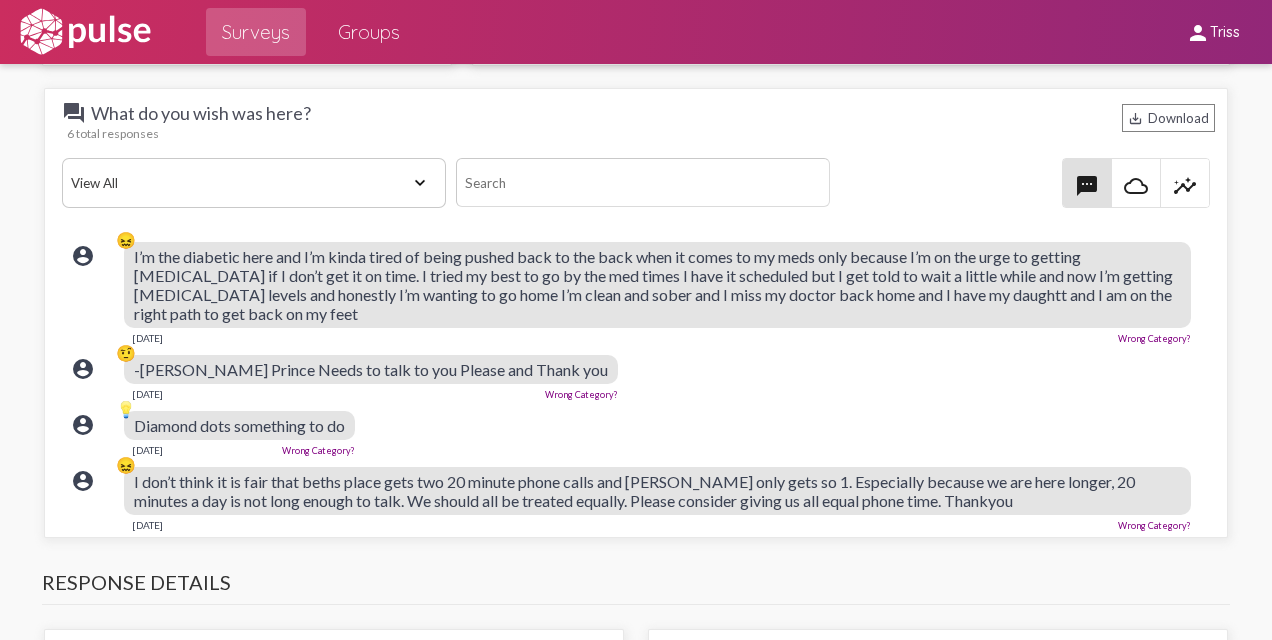 click on "😖" 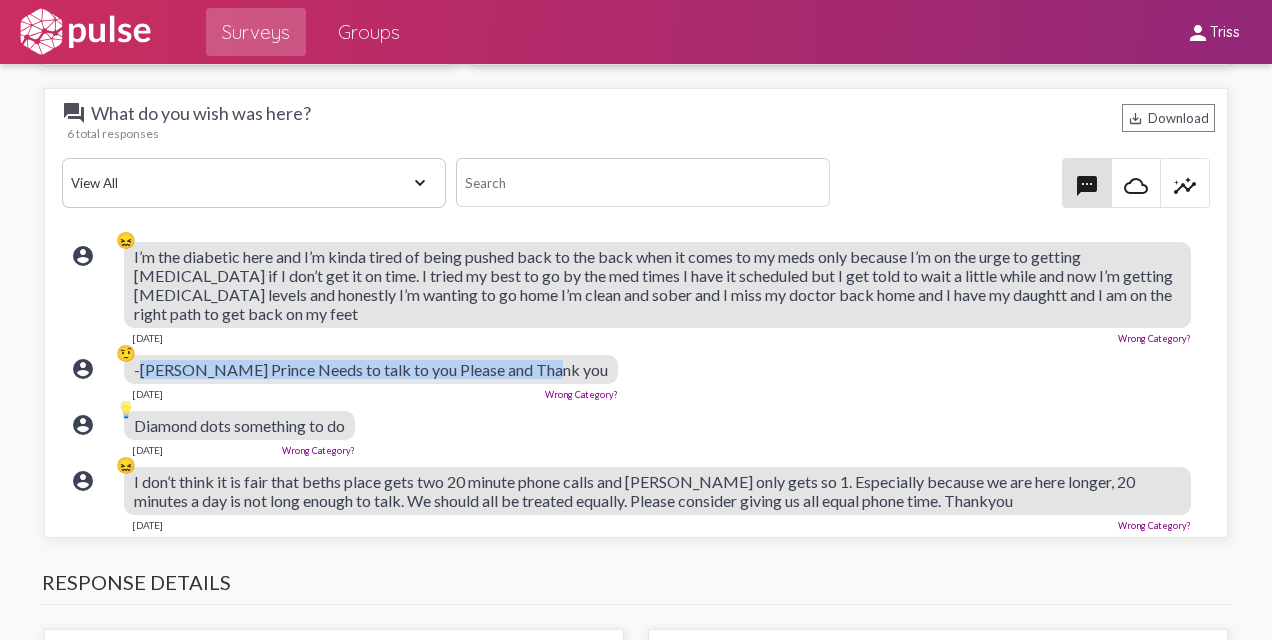 drag, startPoint x: 140, startPoint y: 363, endPoint x: 547, endPoint y: 363, distance: 407 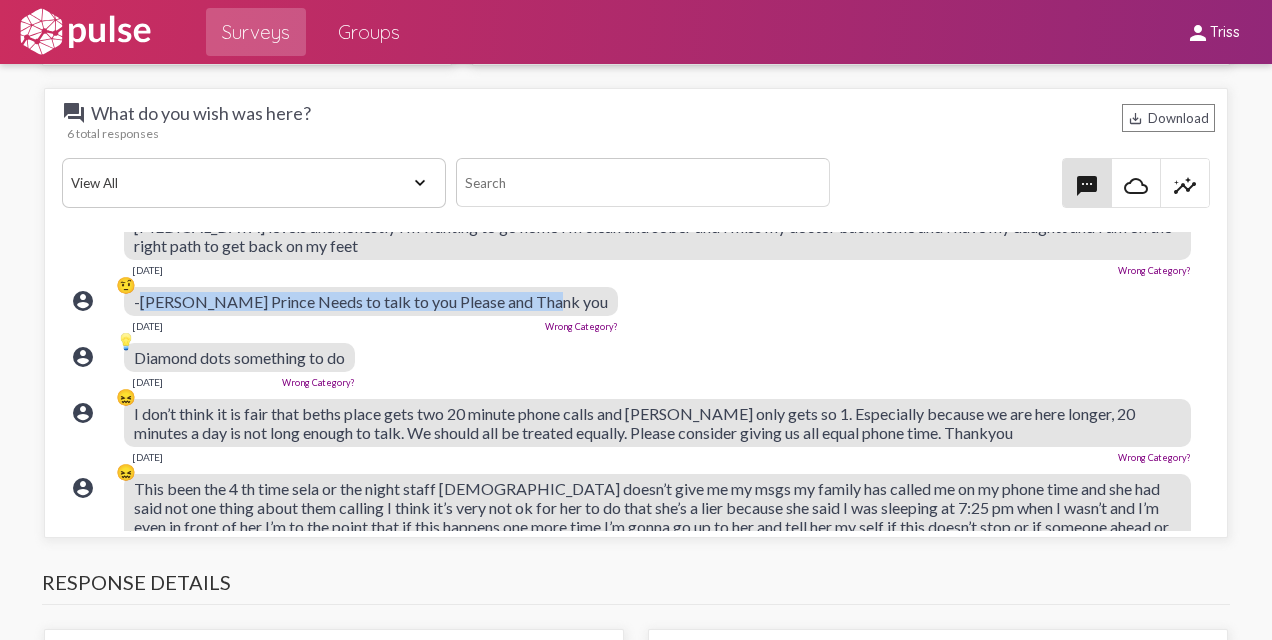 scroll, scrollTop: 100, scrollLeft: 0, axis: vertical 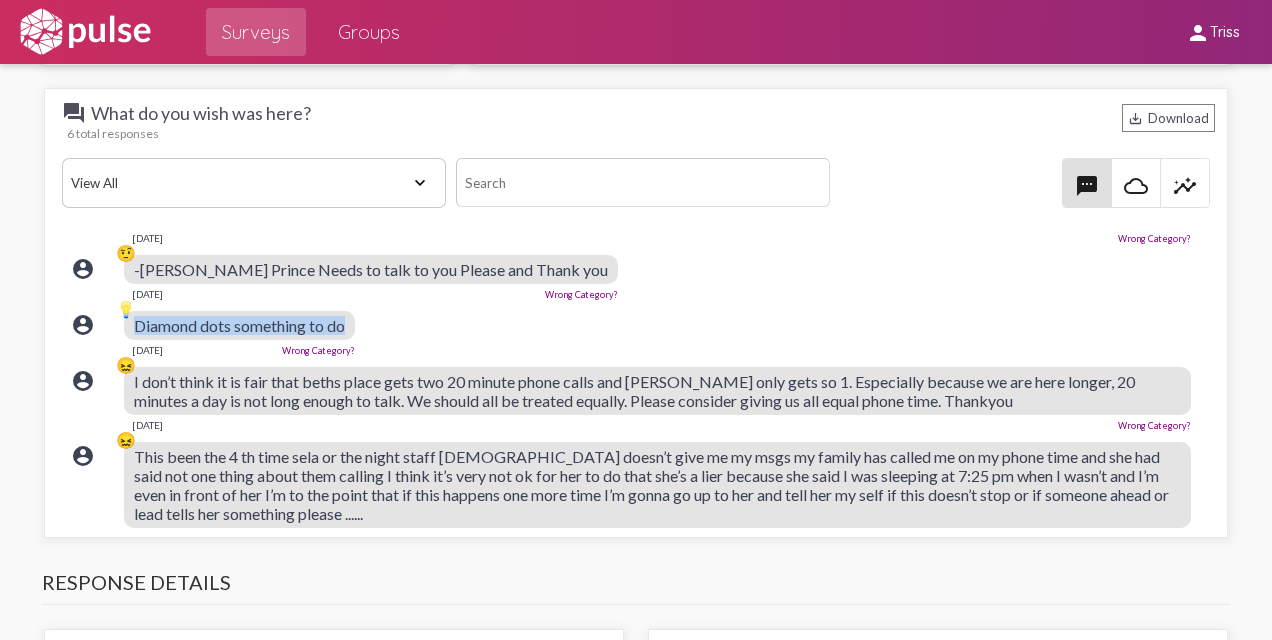 drag, startPoint x: 134, startPoint y: 322, endPoint x: 346, endPoint y: 317, distance: 212.05896 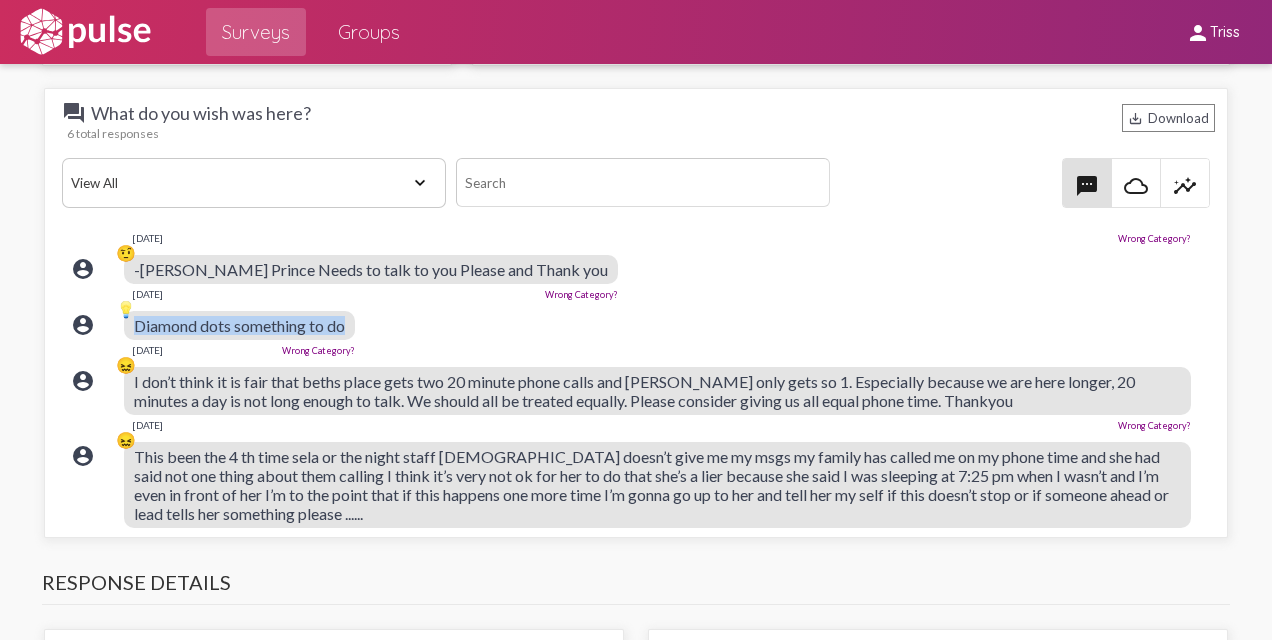 drag, startPoint x: 346, startPoint y: 317, endPoint x: 328, endPoint y: 323, distance: 18.973665 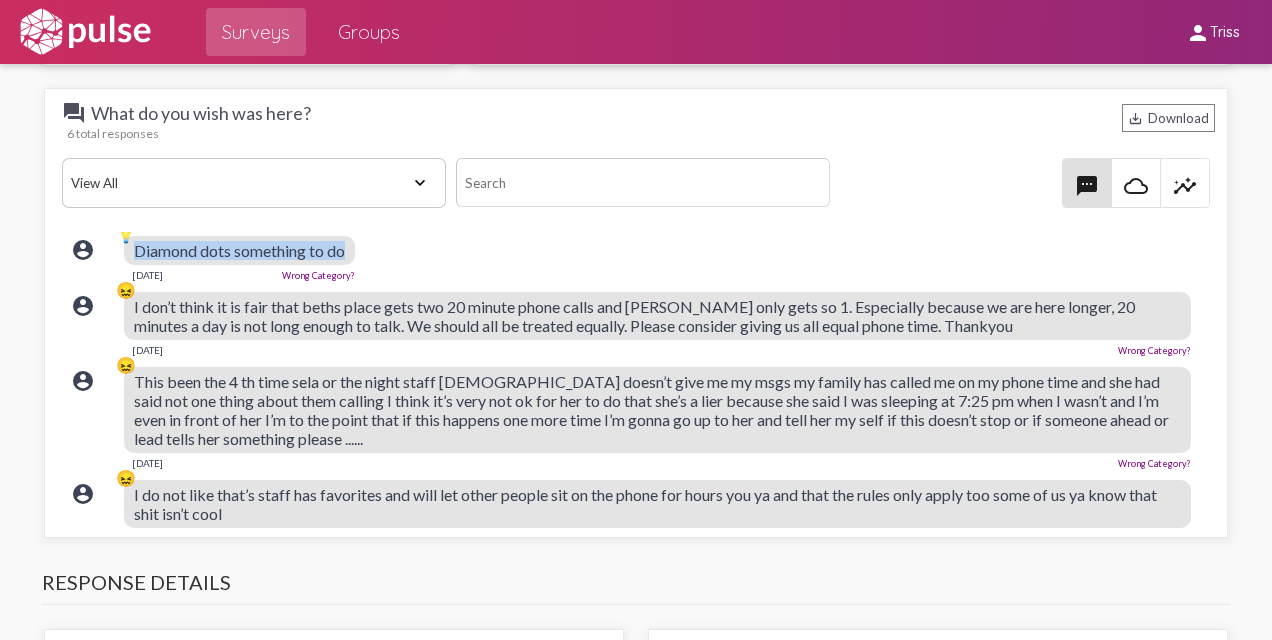 scroll, scrollTop: 200, scrollLeft: 0, axis: vertical 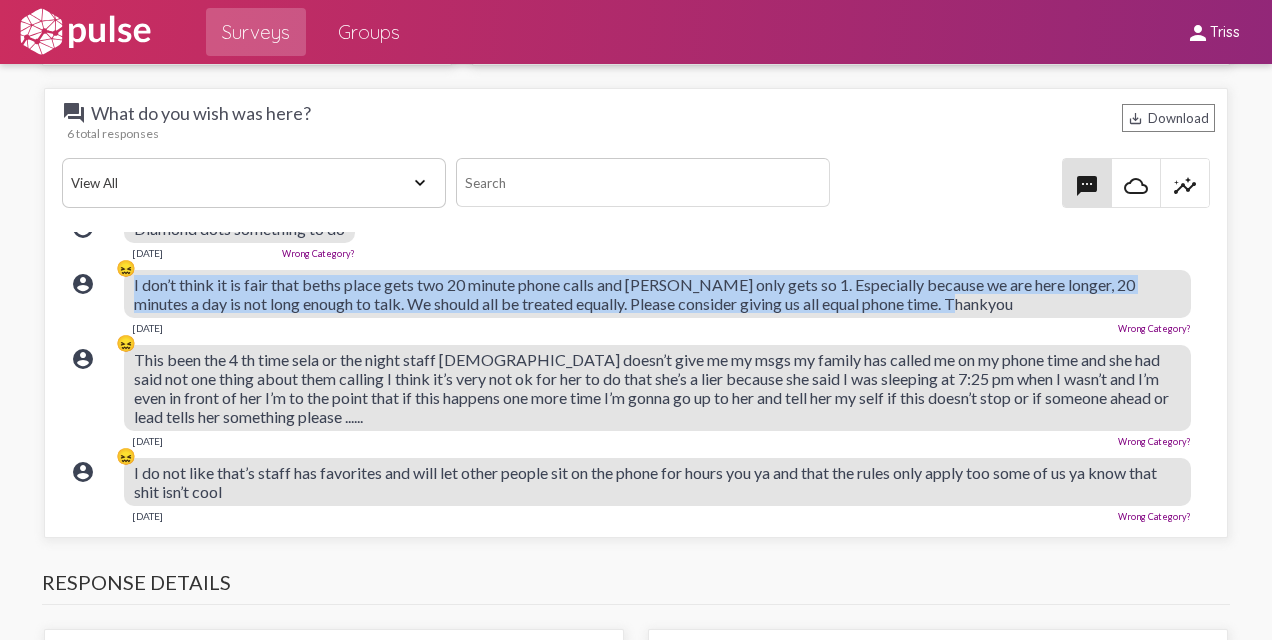 drag, startPoint x: 131, startPoint y: 278, endPoint x: 1016, endPoint y: 289, distance: 885.06836 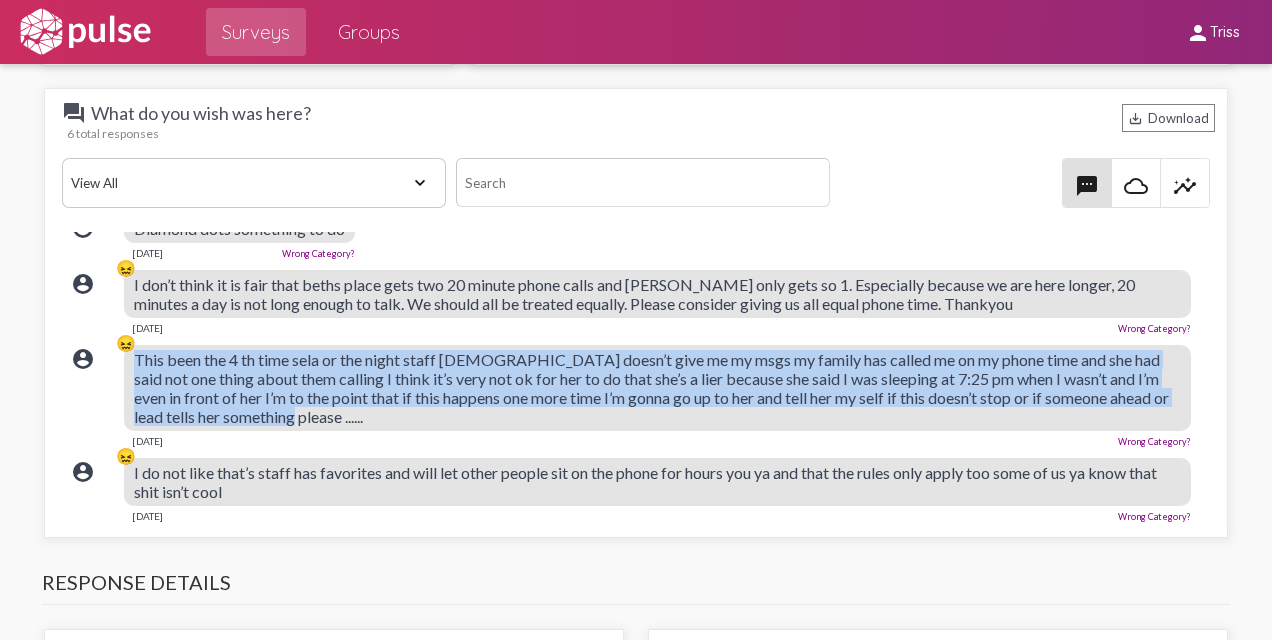 drag, startPoint x: 134, startPoint y: 352, endPoint x: 406, endPoint y: 418, distance: 279.89282 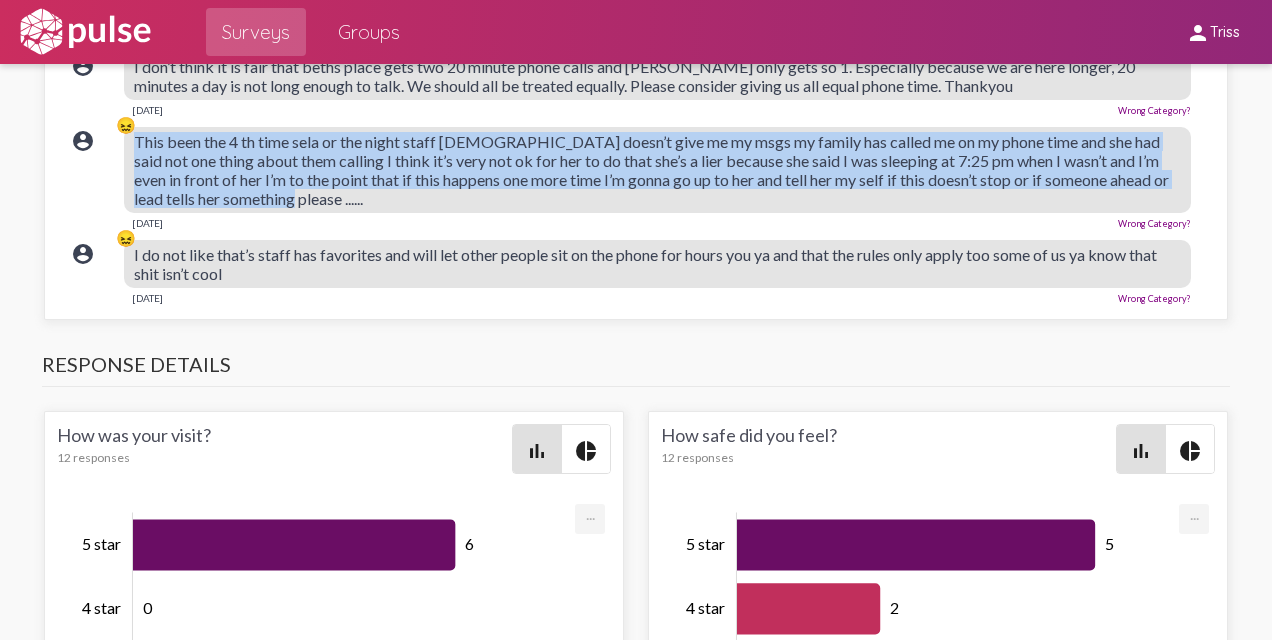 scroll, scrollTop: 2700, scrollLeft: 0, axis: vertical 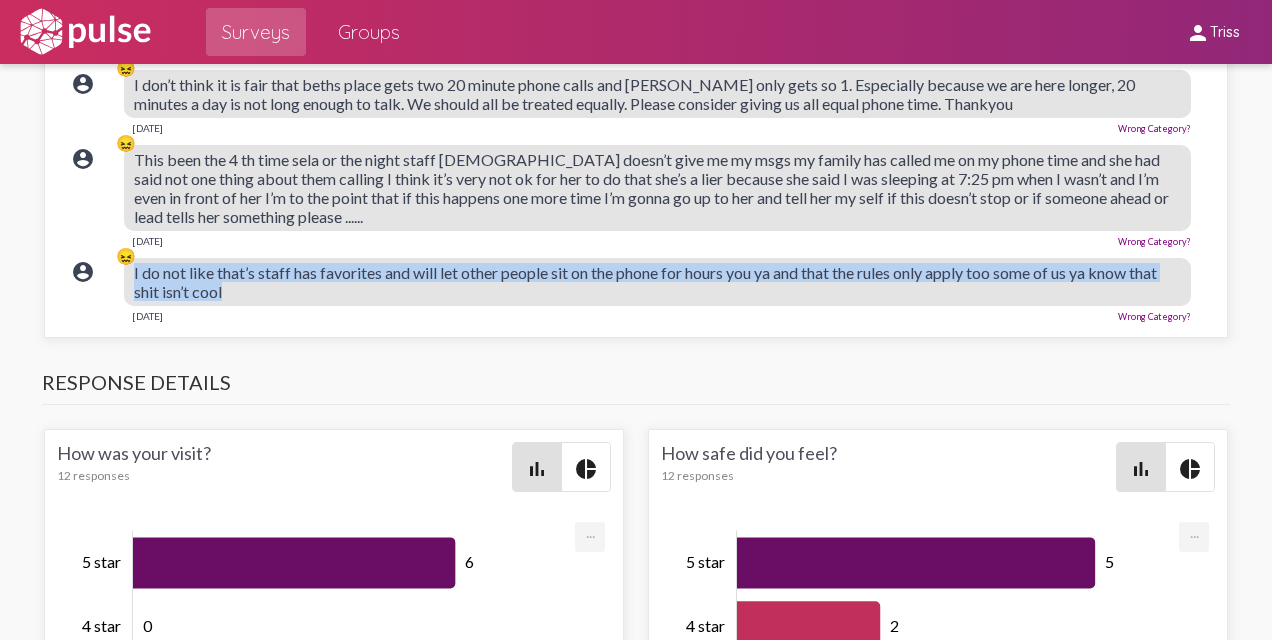 drag, startPoint x: 127, startPoint y: 262, endPoint x: 292, endPoint y: 290, distance: 167.3589 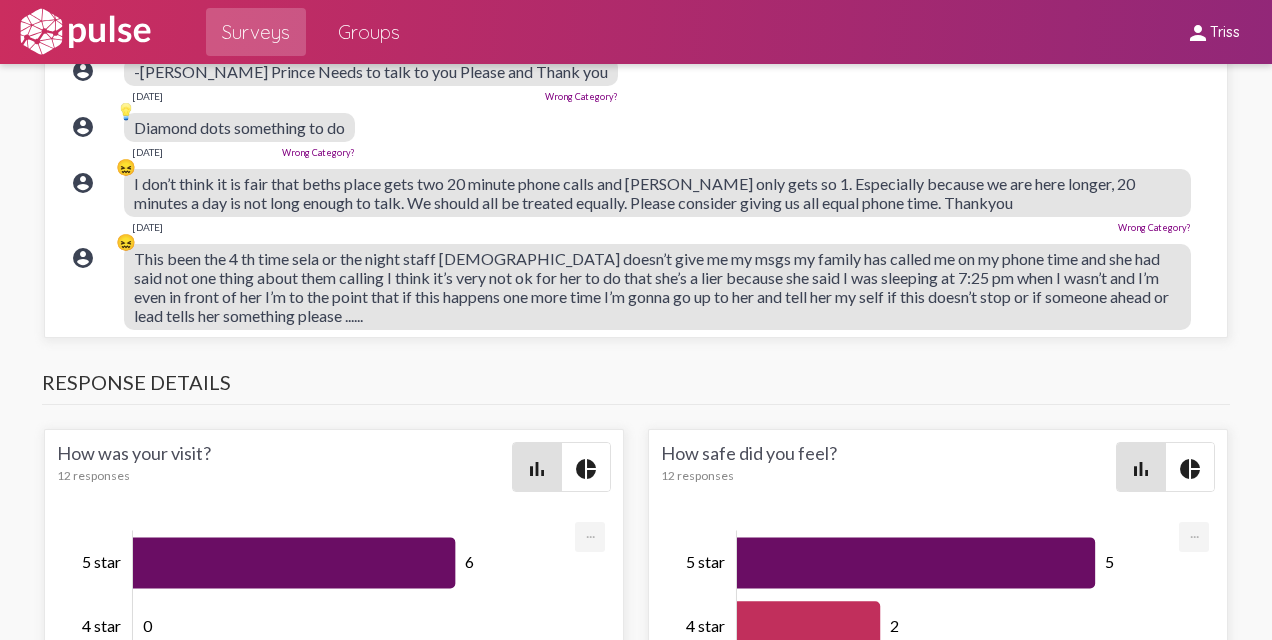 scroll, scrollTop: 0, scrollLeft: 0, axis: both 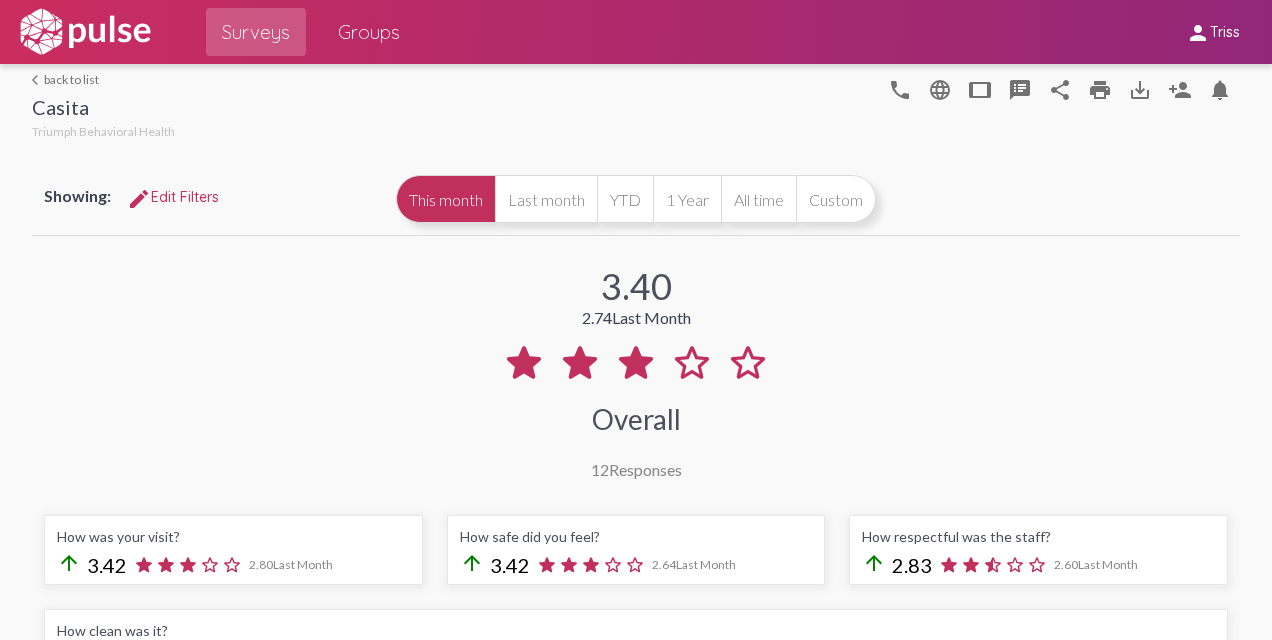 click on "arrow_back_ios  back to list" 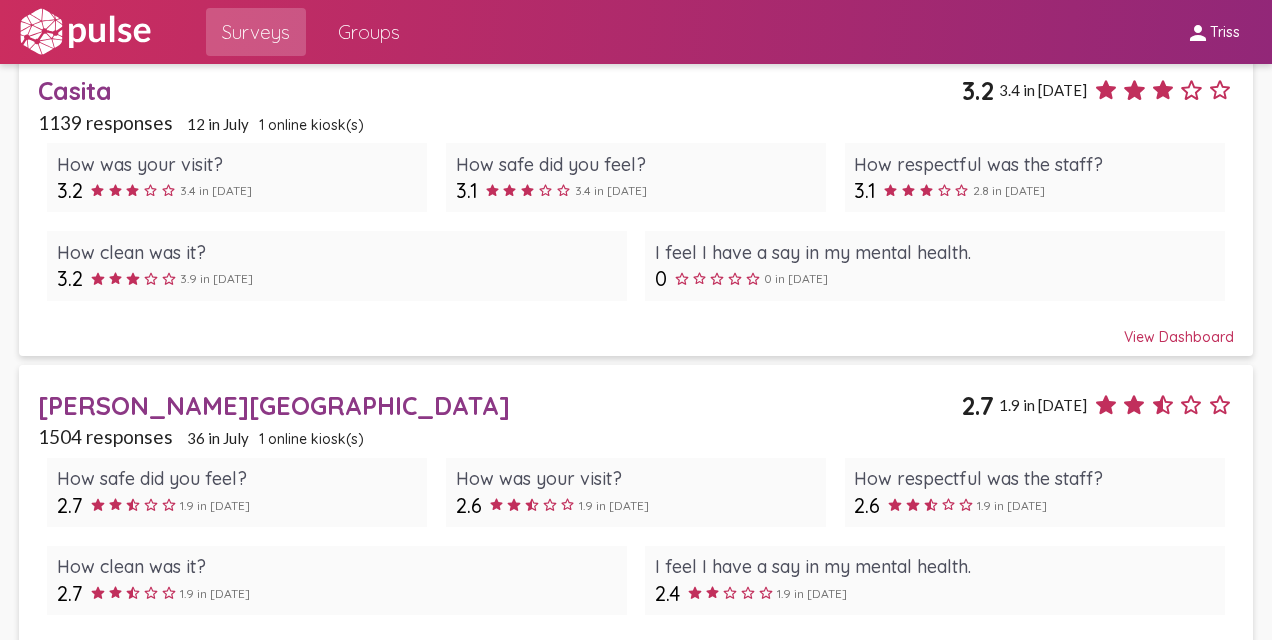 scroll, scrollTop: 507, scrollLeft: 0, axis: vertical 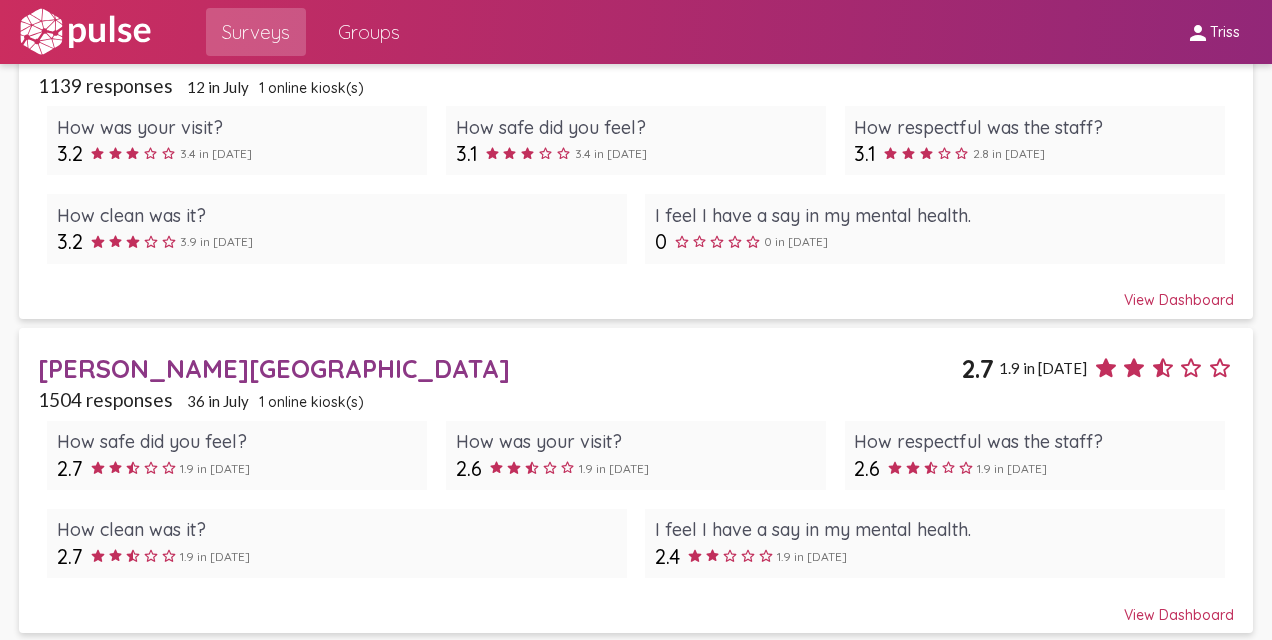 click on "[PERSON_NAME][GEOGRAPHIC_DATA]" 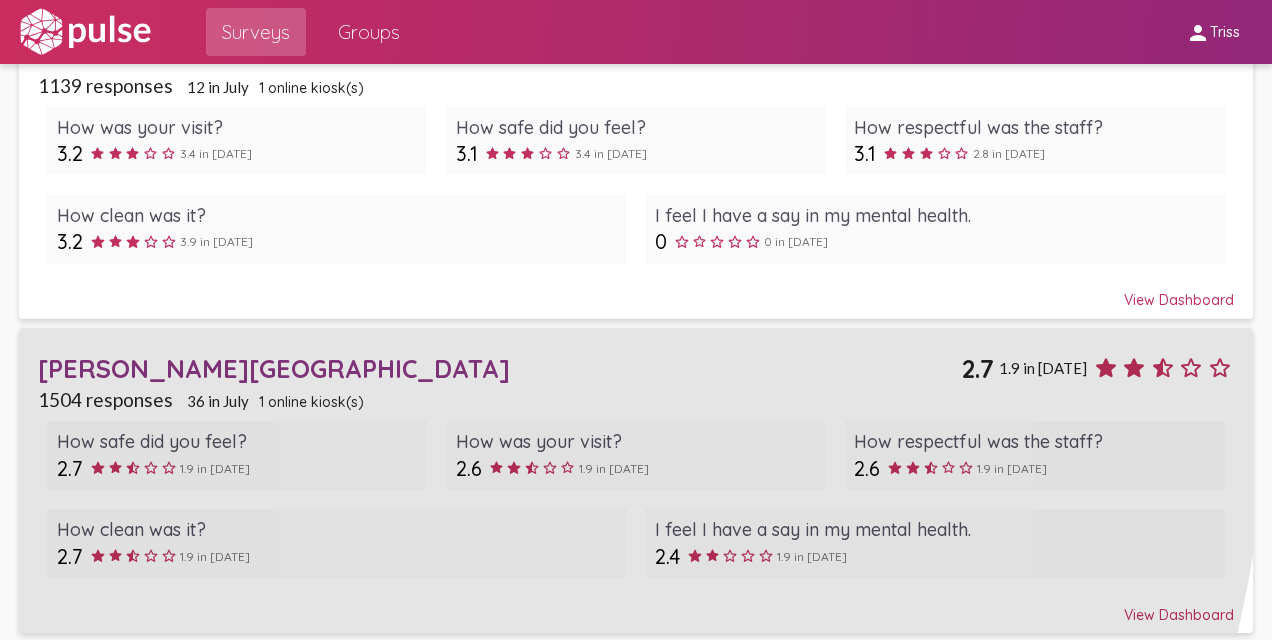 scroll, scrollTop: 0, scrollLeft: 0, axis: both 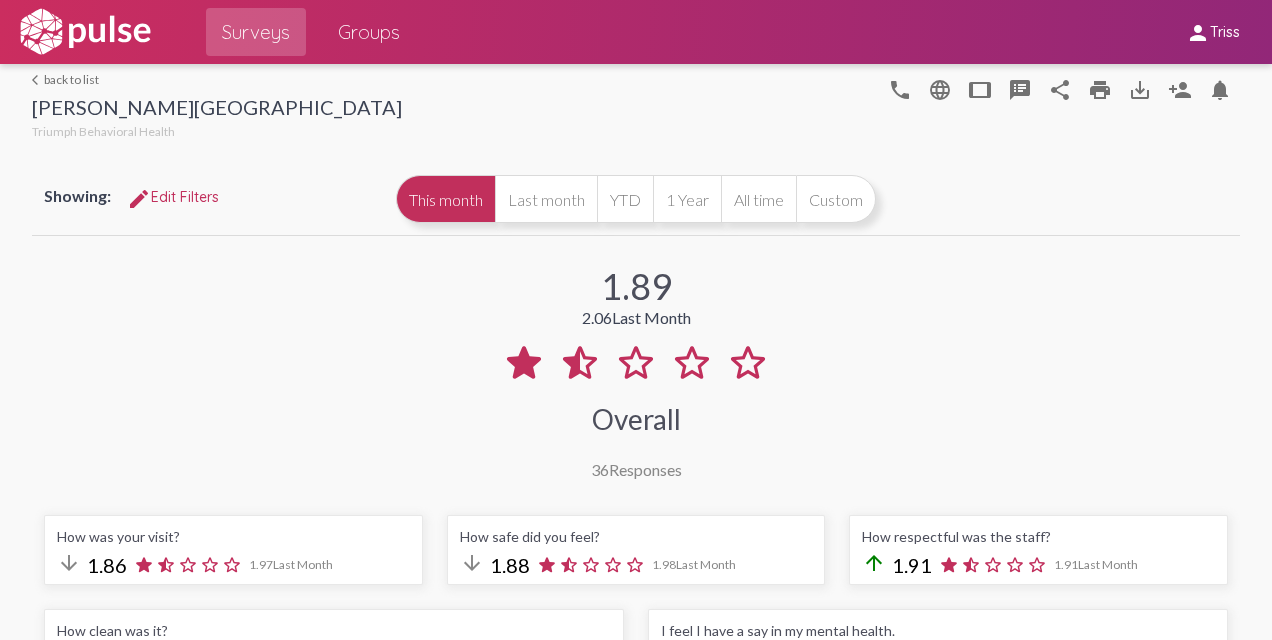select on "All" 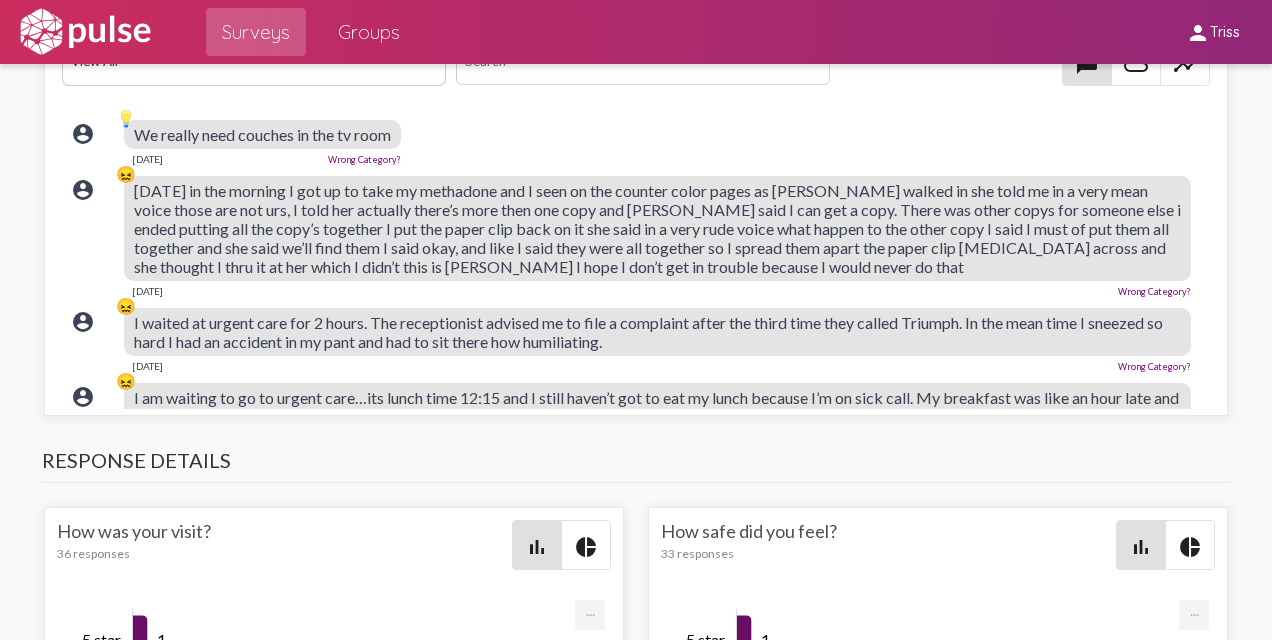 scroll, scrollTop: 2600, scrollLeft: 0, axis: vertical 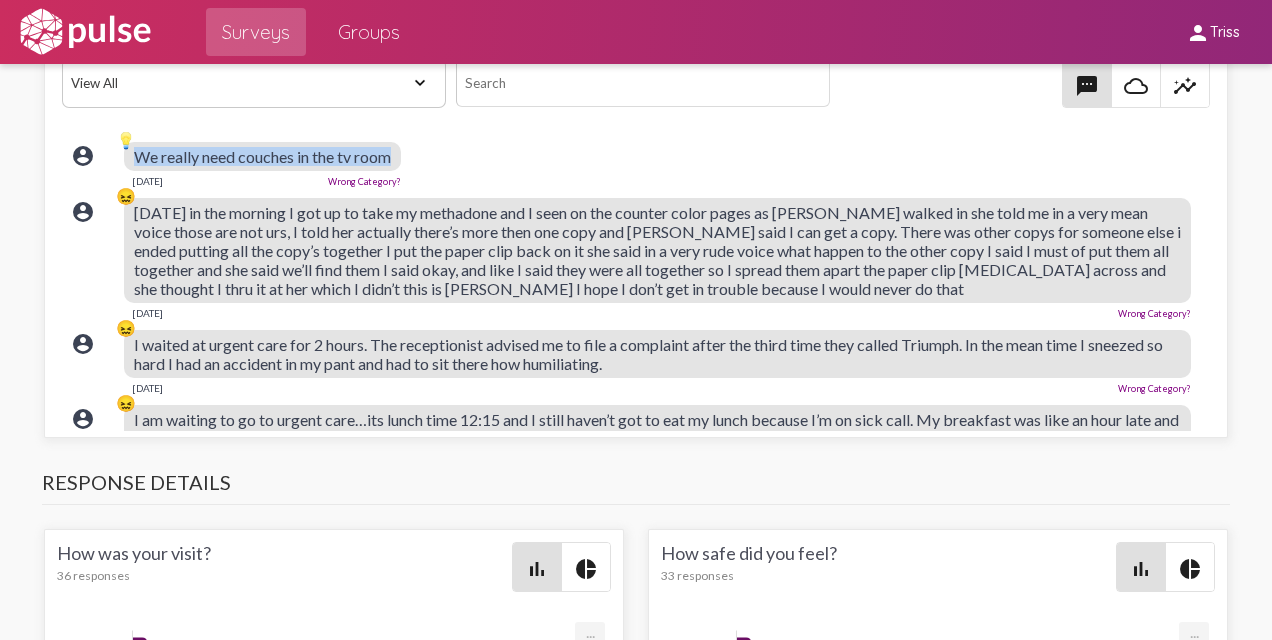 drag, startPoint x: 133, startPoint y: 148, endPoint x: 408, endPoint y: 142, distance: 275.06546 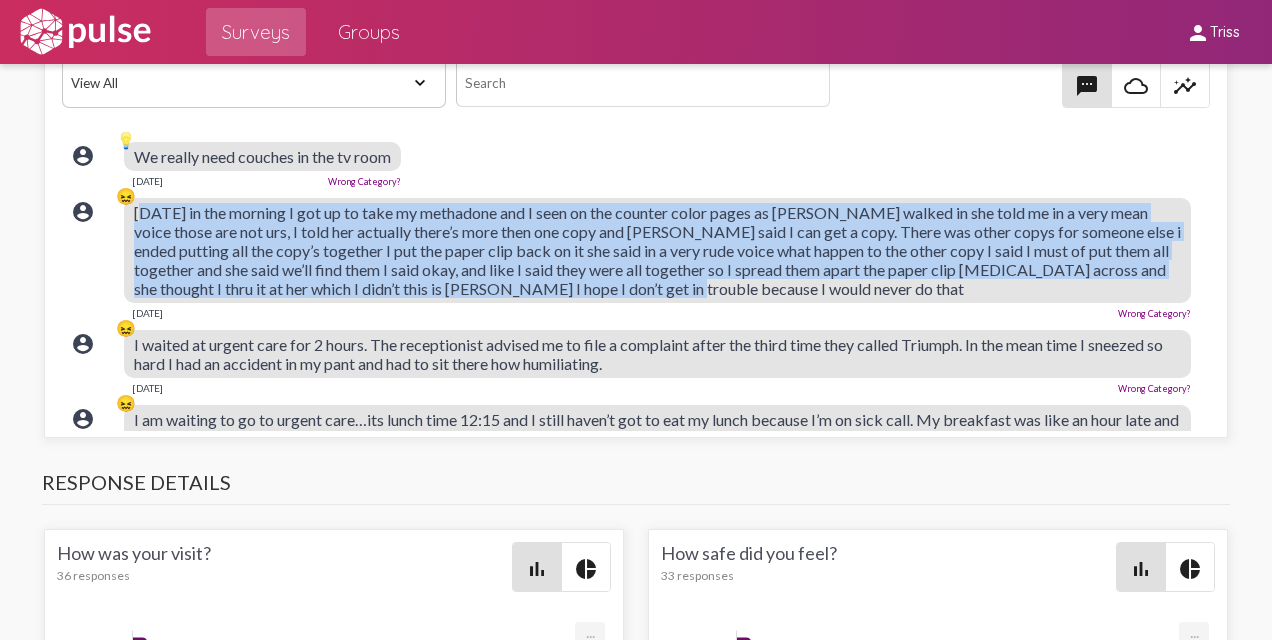 drag, startPoint x: 136, startPoint y: 202, endPoint x: 818, endPoint y: 288, distance: 687.4009 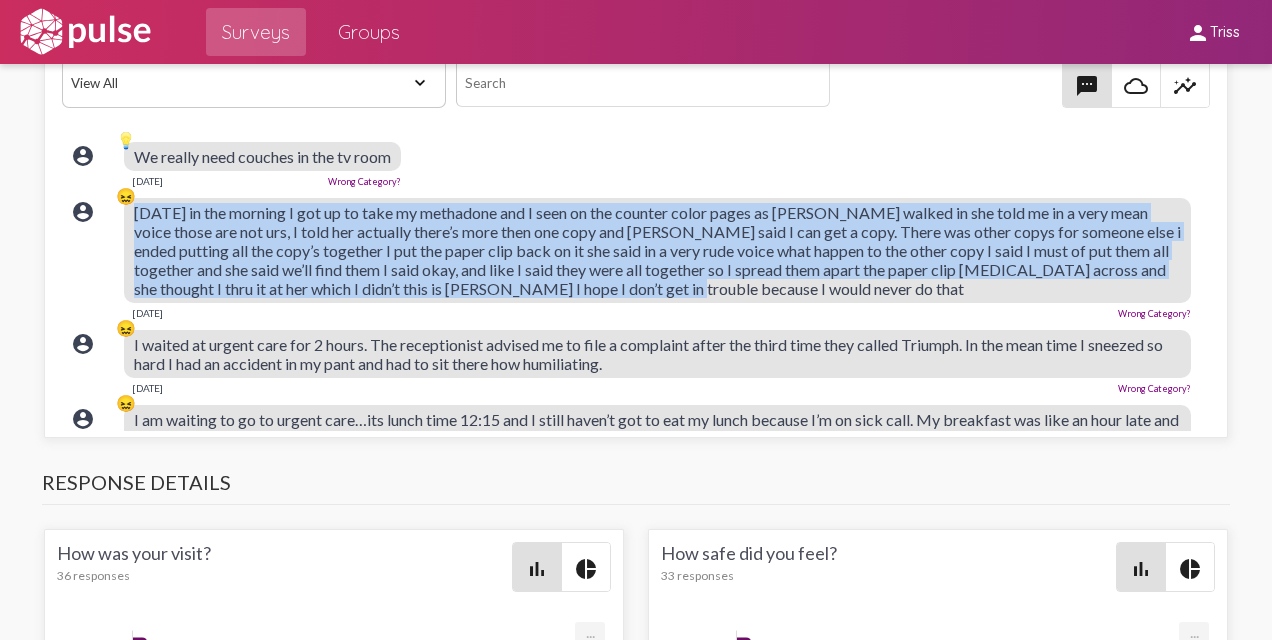 drag, startPoint x: 134, startPoint y: 203, endPoint x: 885, endPoint y: 292, distance: 756.25525 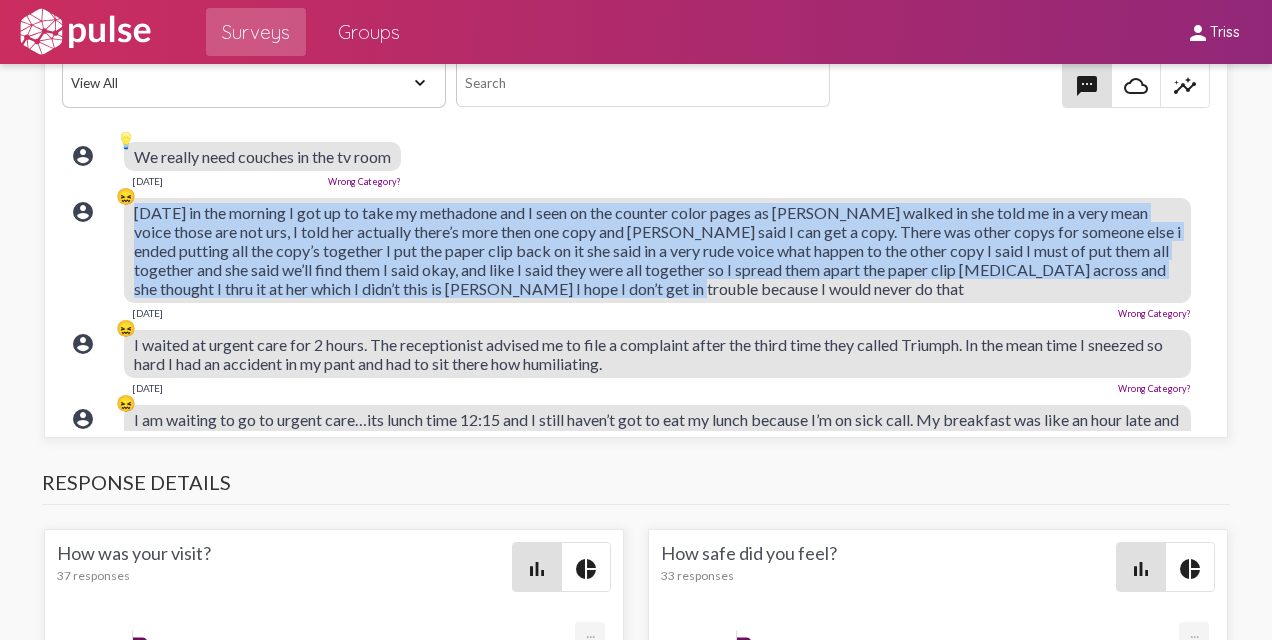 scroll, scrollTop: 100, scrollLeft: 0, axis: vertical 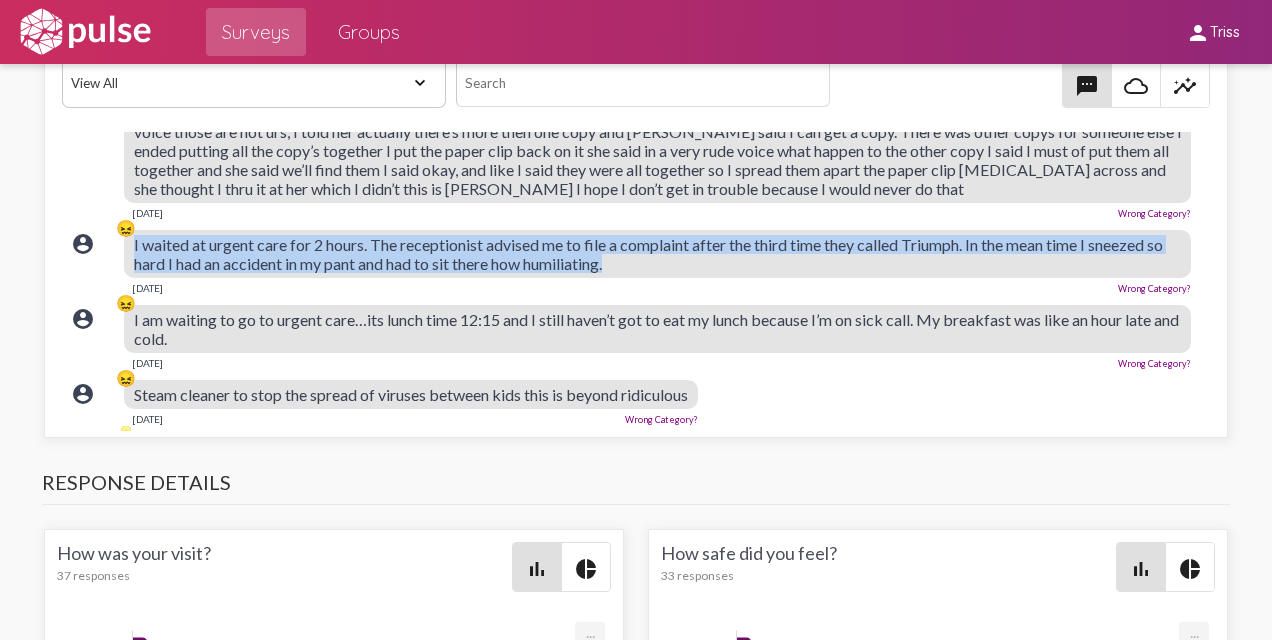 drag, startPoint x: 130, startPoint y: 237, endPoint x: 762, endPoint y: 254, distance: 632.2286 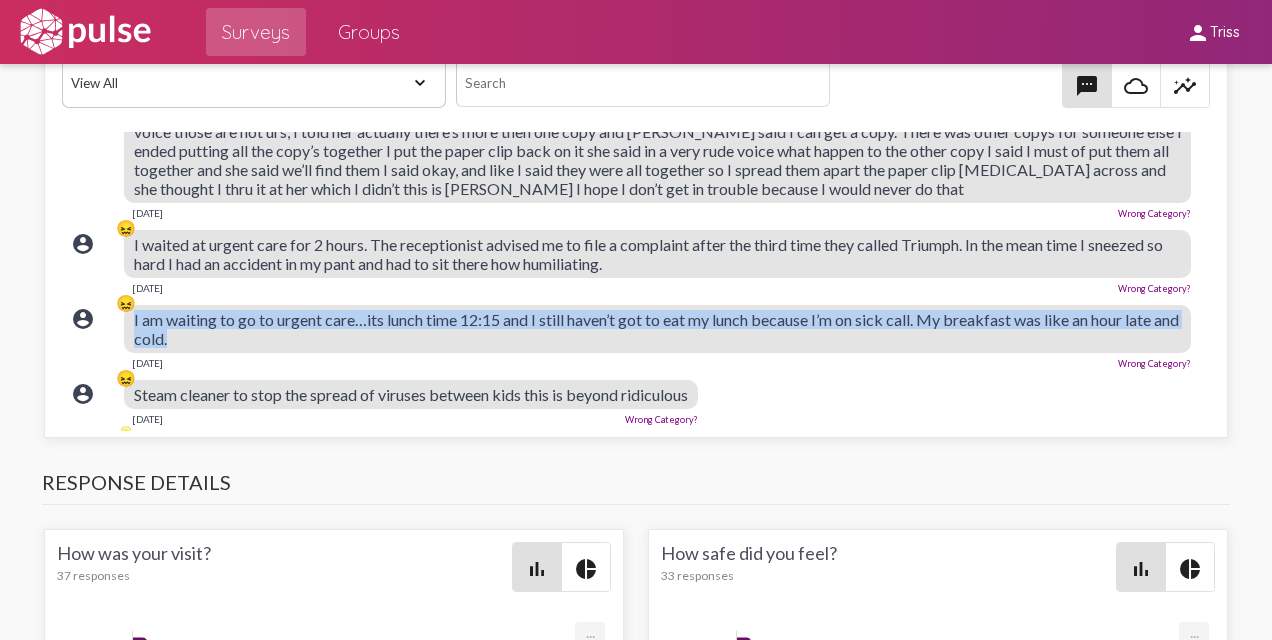 drag, startPoint x: 230, startPoint y: 335, endPoint x: 132, endPoint y: 315, distance: 100.02 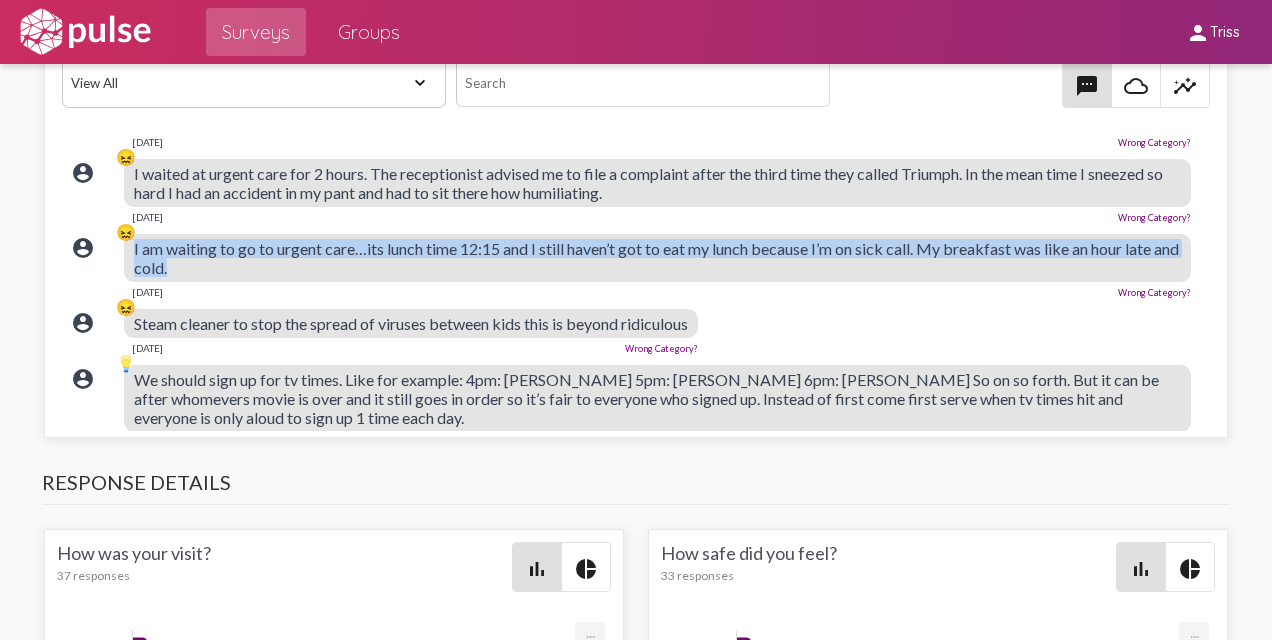 scroll, scrollTop: 200, scrollLeft: 0, axis: vertical 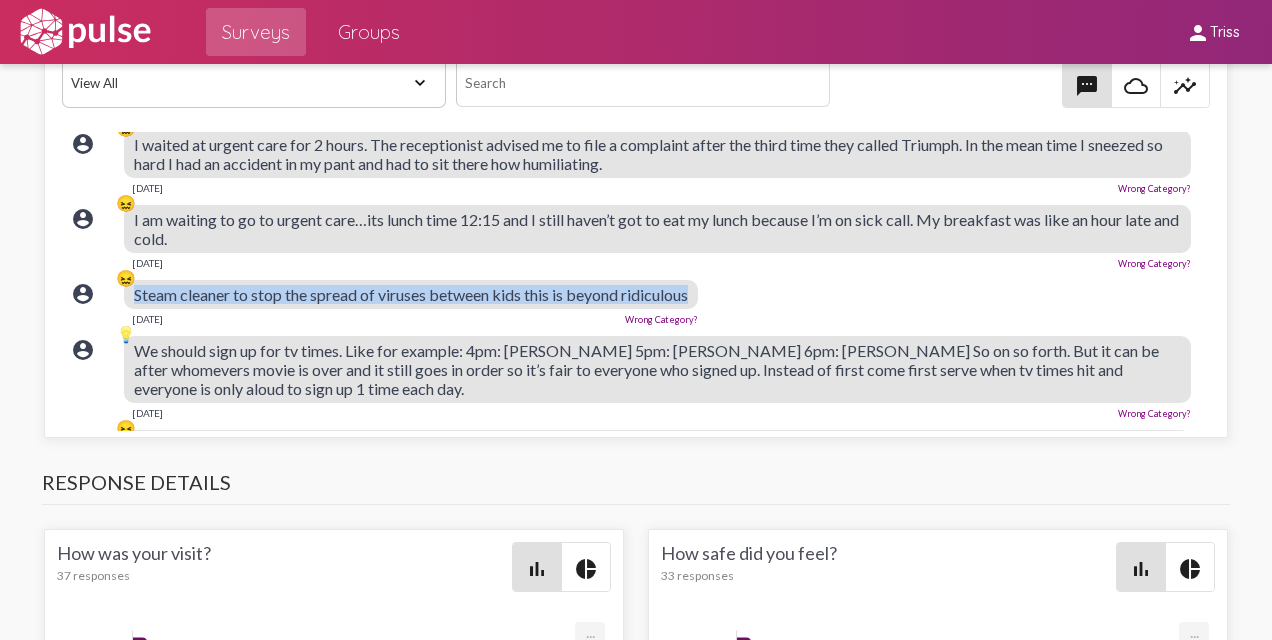 drag, startPoint x: 130, startPoint y: 288, endPoint x: 727, endPoint y: 290, distance: 597.00336 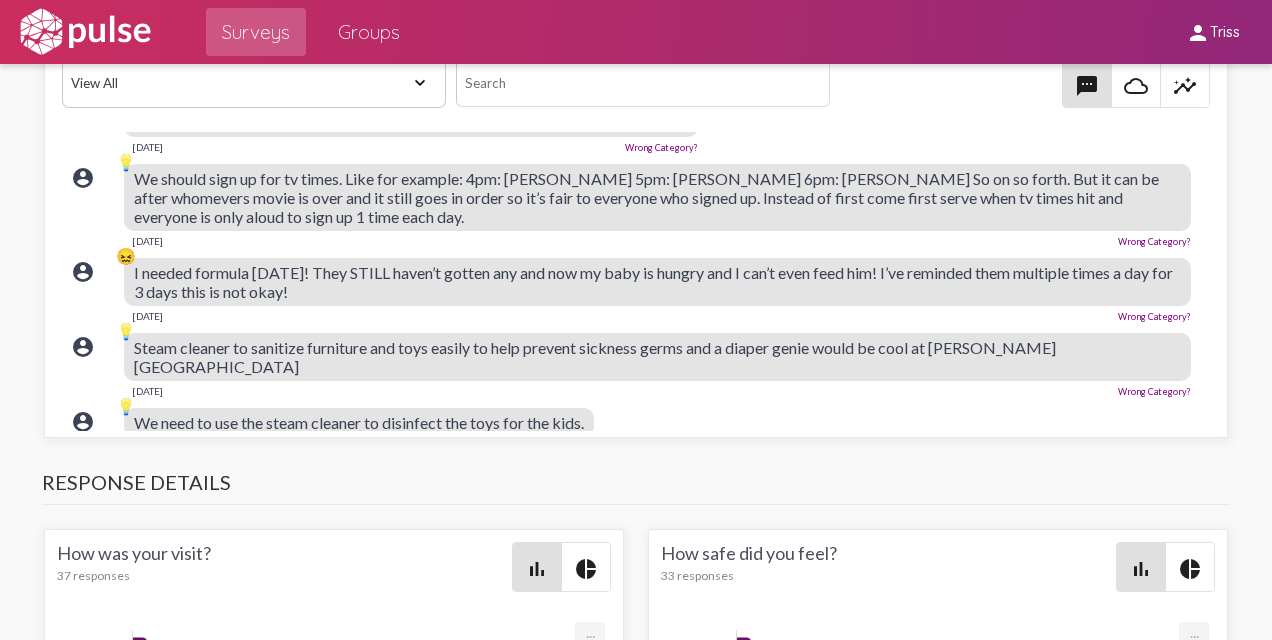 scroll, scrollTop: 400, scrollLeft: 0, axis: vertical 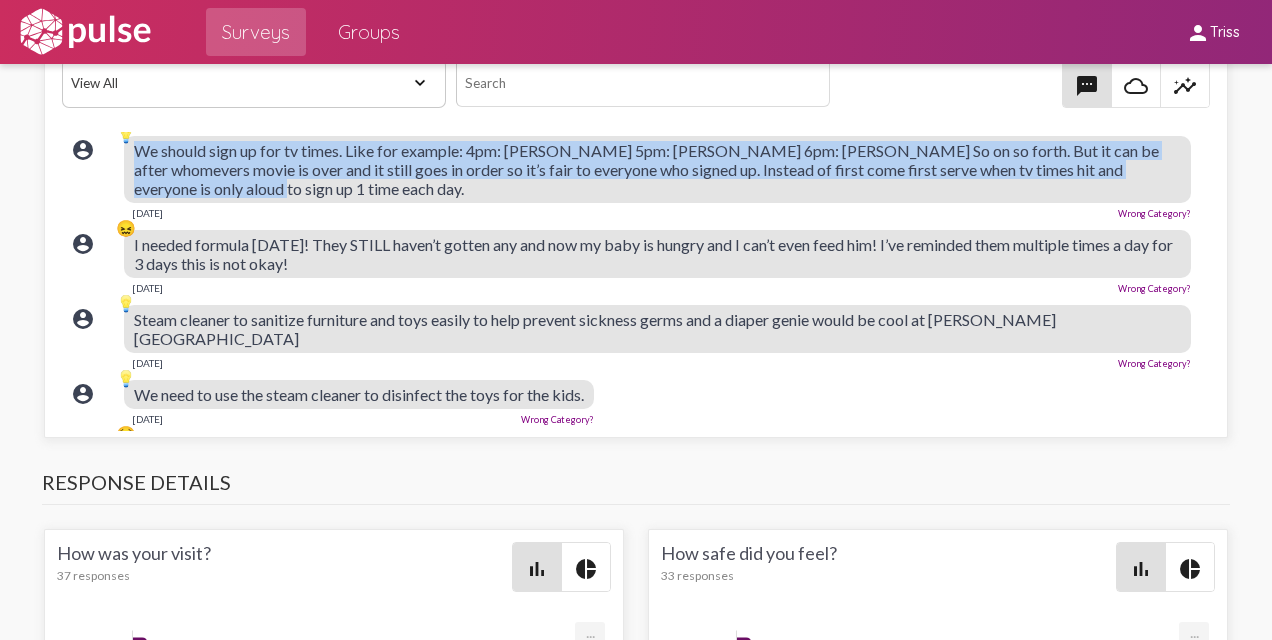 drag, startPoint x: 137, startPoint y: 143, endPoint x: 239, endPoint y: 184, distance: 109.9318 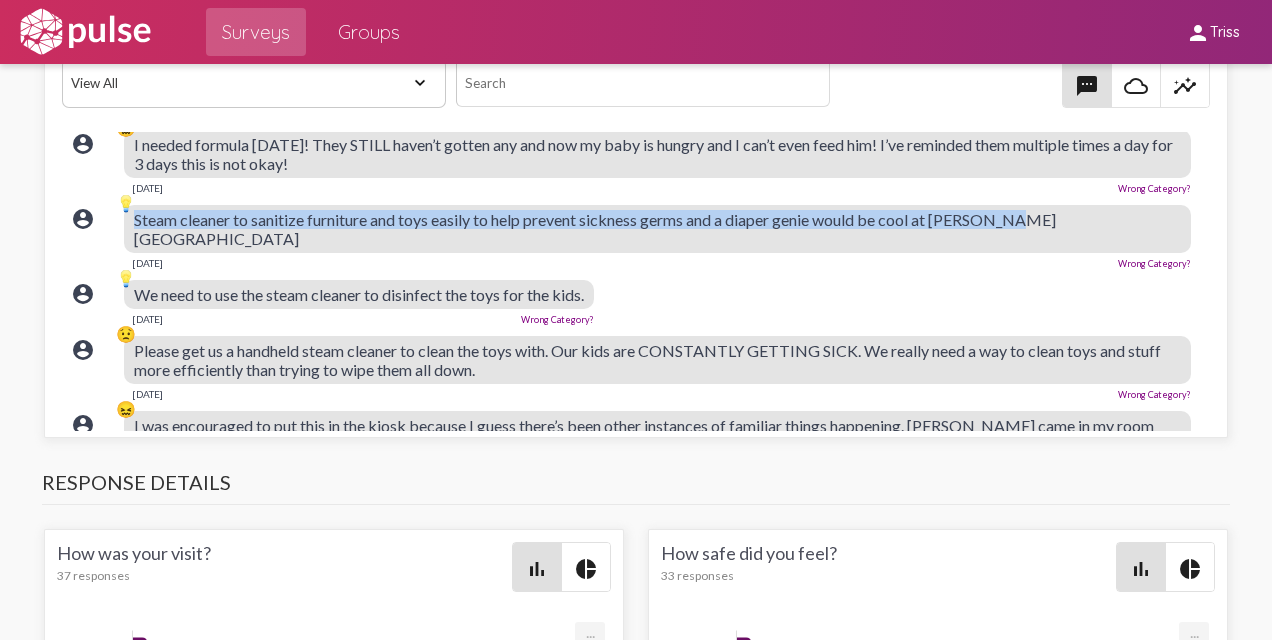 drag, startPoint x: 133, startPoint y: 216, endPoint x: 1014, endPoint y: 218, distance: 881.00226 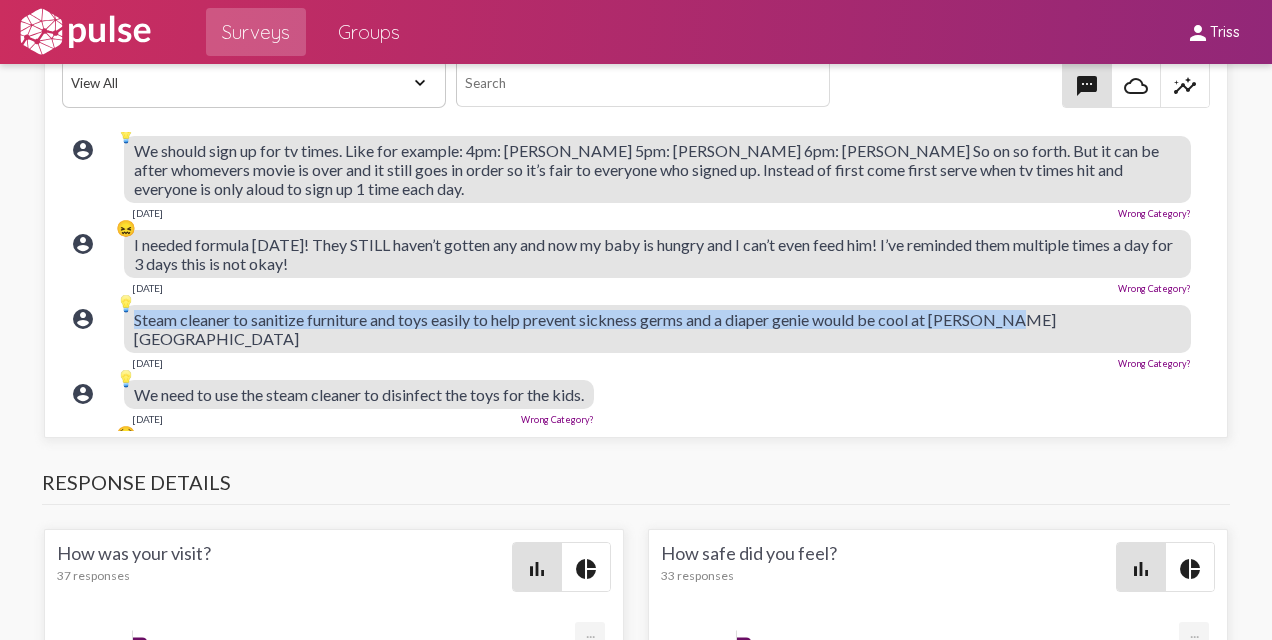 scroll, scrollTop: 300, scrollLeft: 0, axis: vertical 